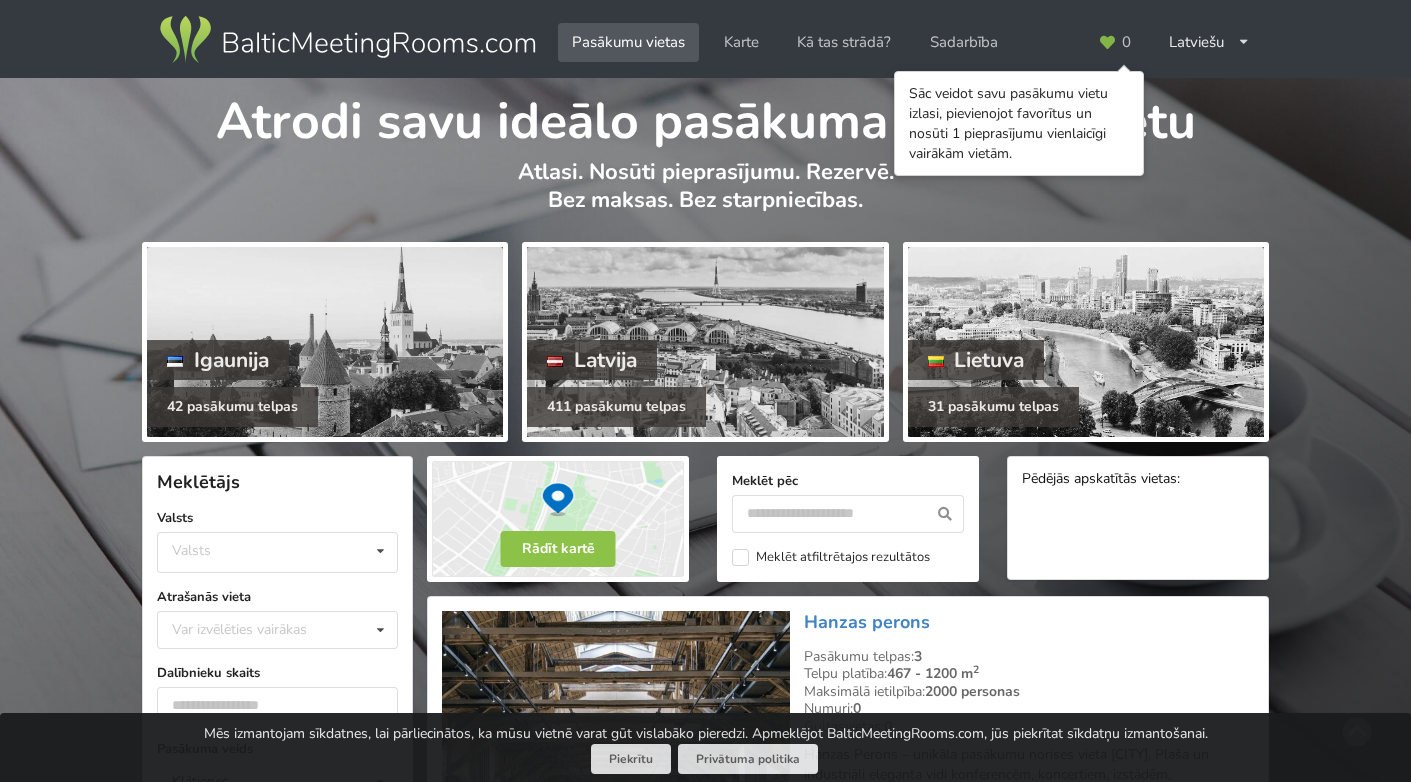 scroll, scrollTop: 0, scrollLeft: 0, axis: both 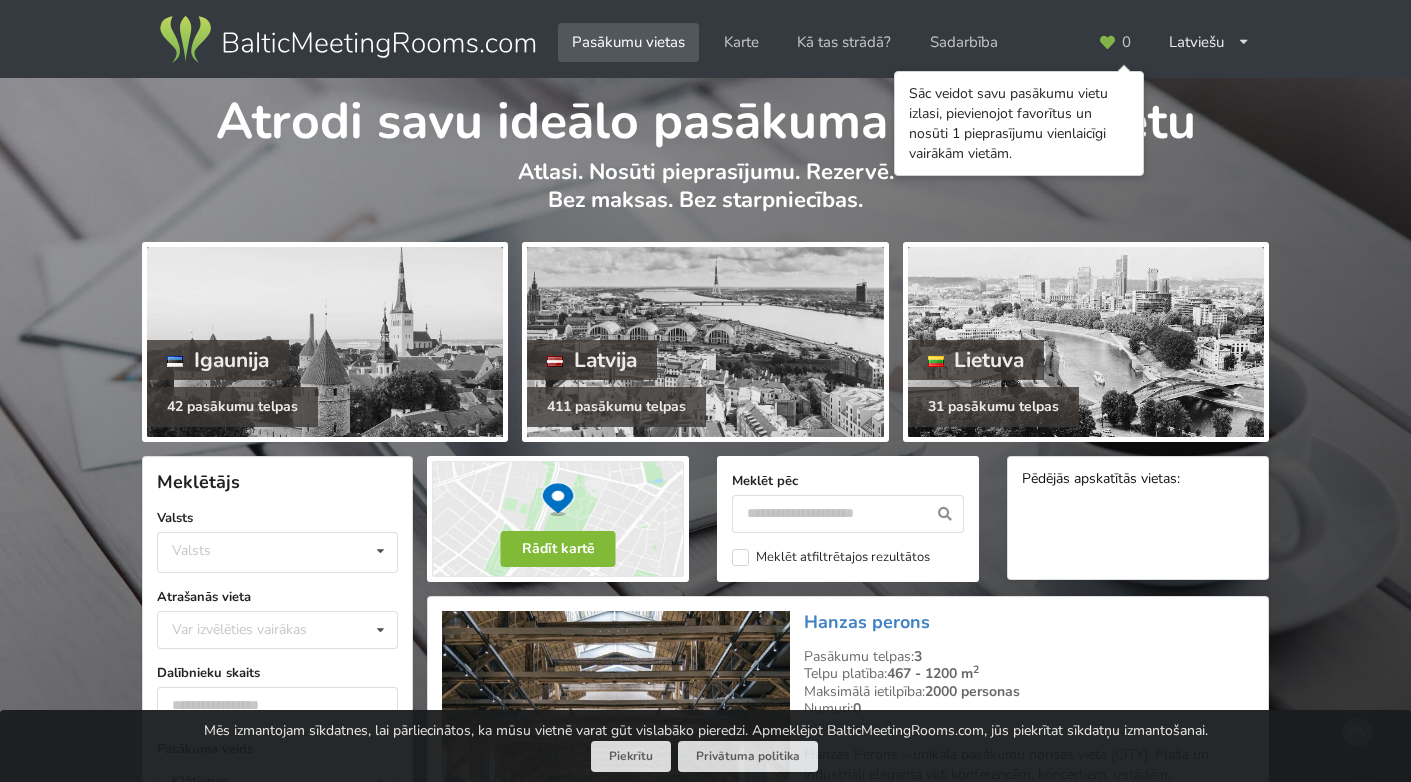 click on "Rādīt kartē" at bounding box center [558, 549] 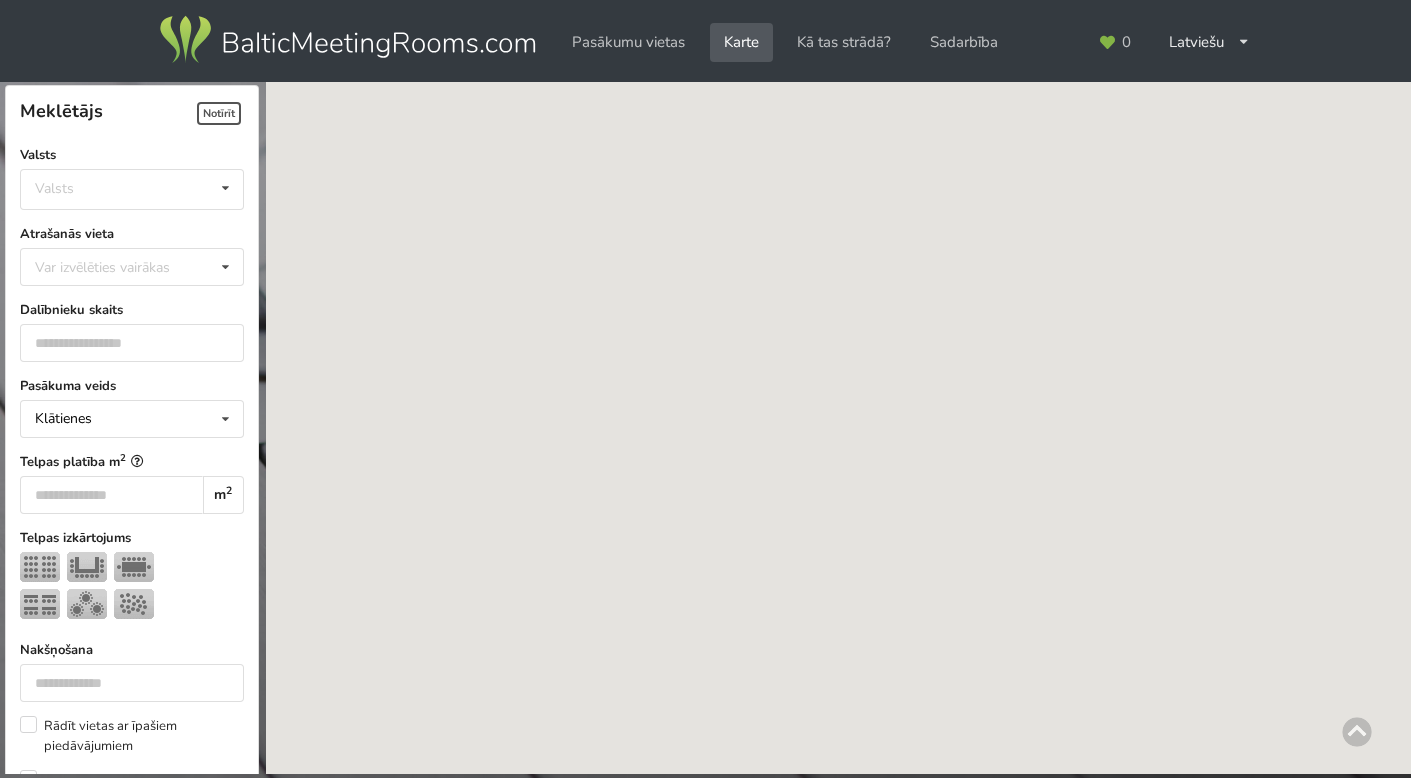scroll, scrollTop: 0, scrollLeft: 0, axis: both 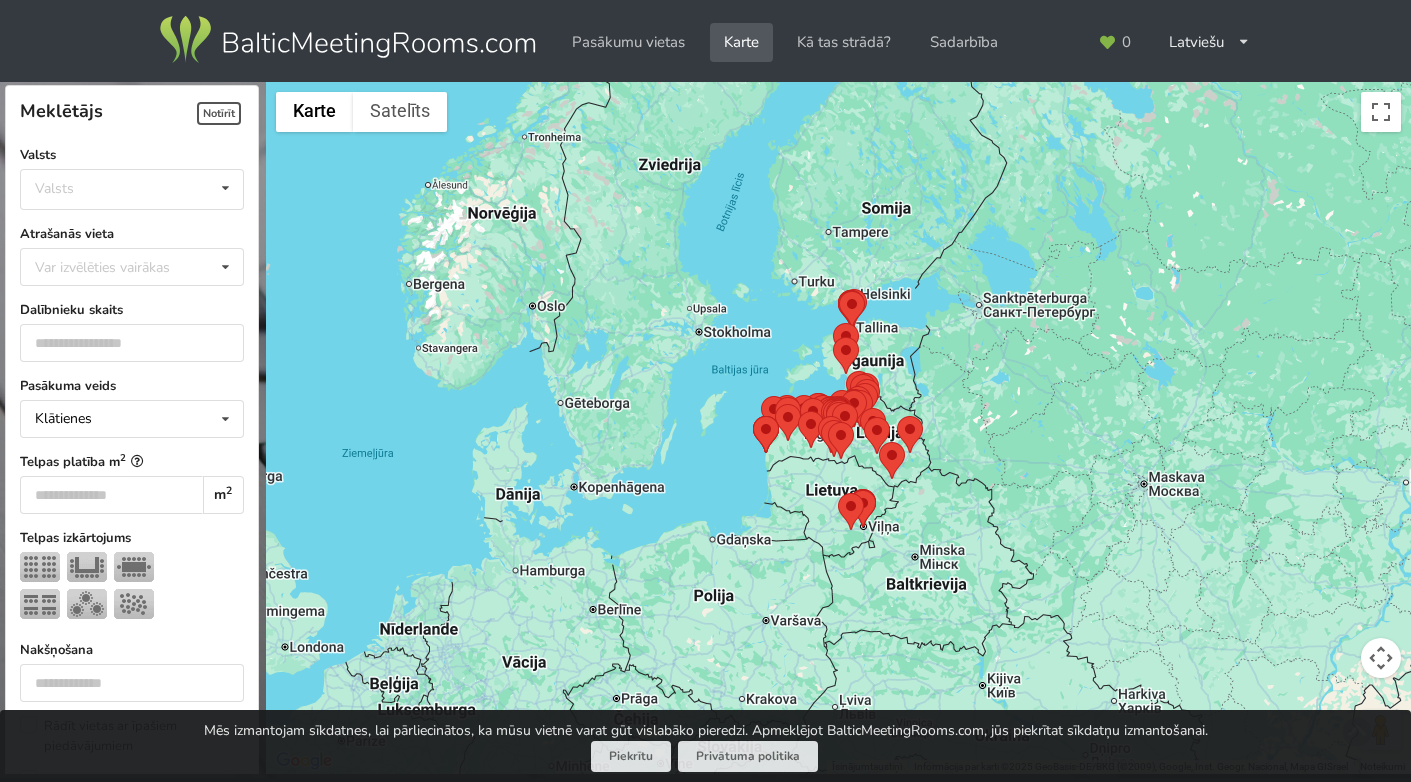 click at bounding box center (838, 428) 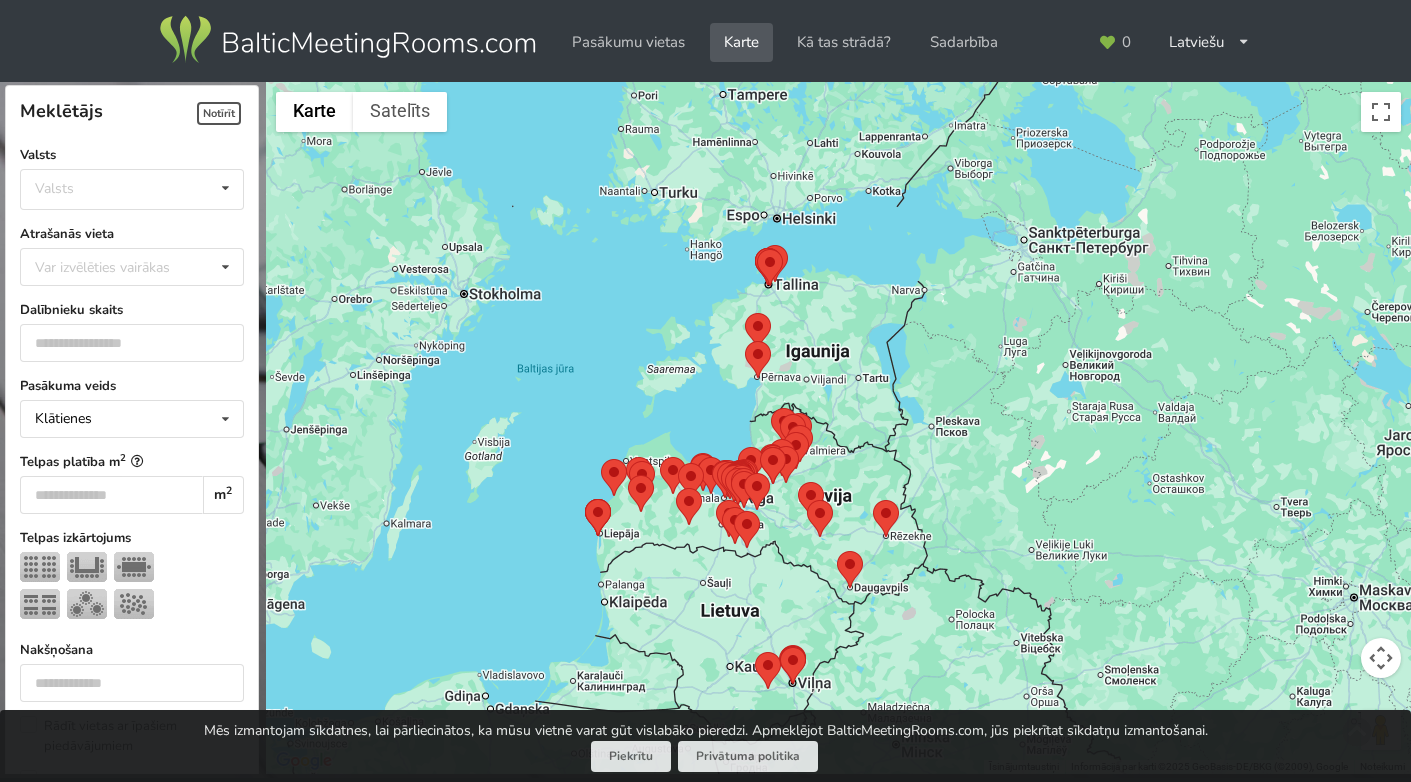 click at bounding box center [838, 428] 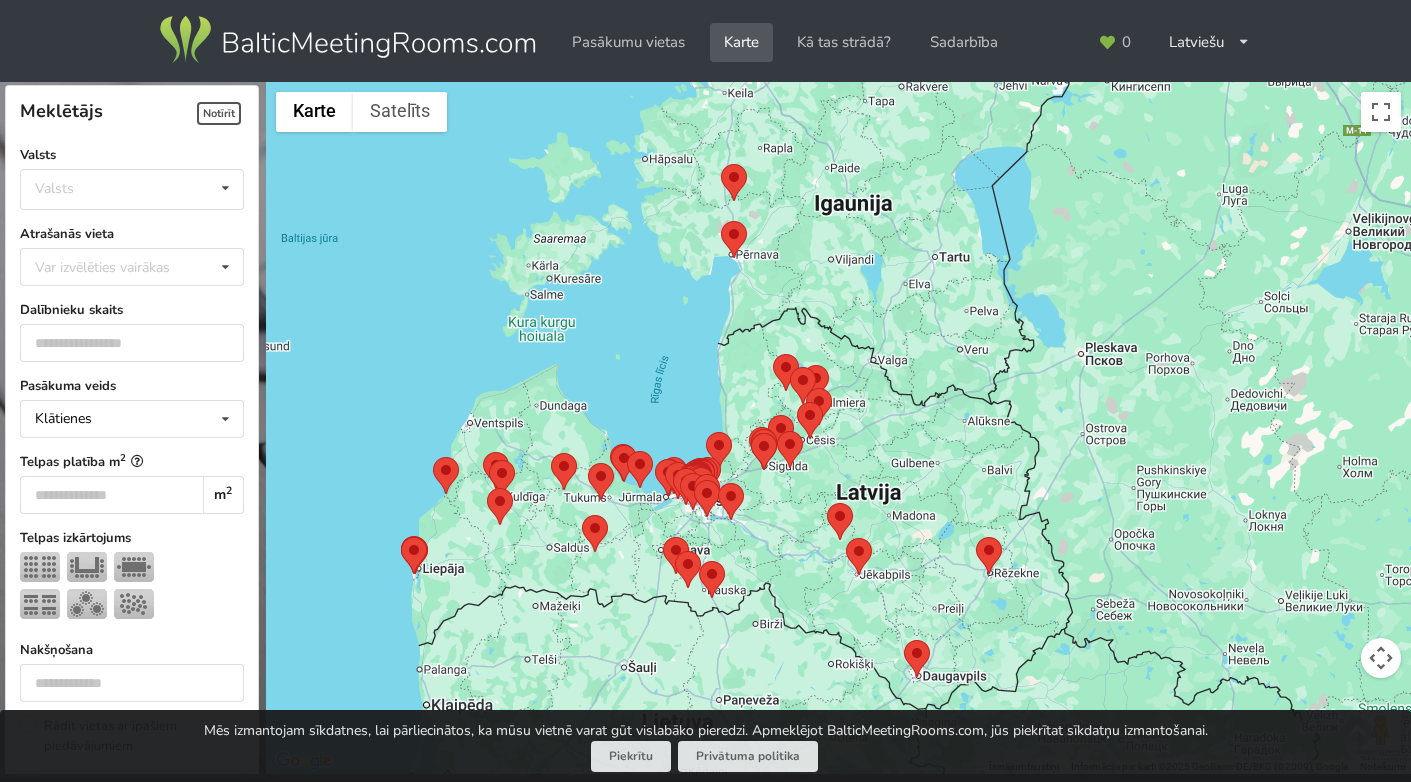 click at bounding box center [838, 428] 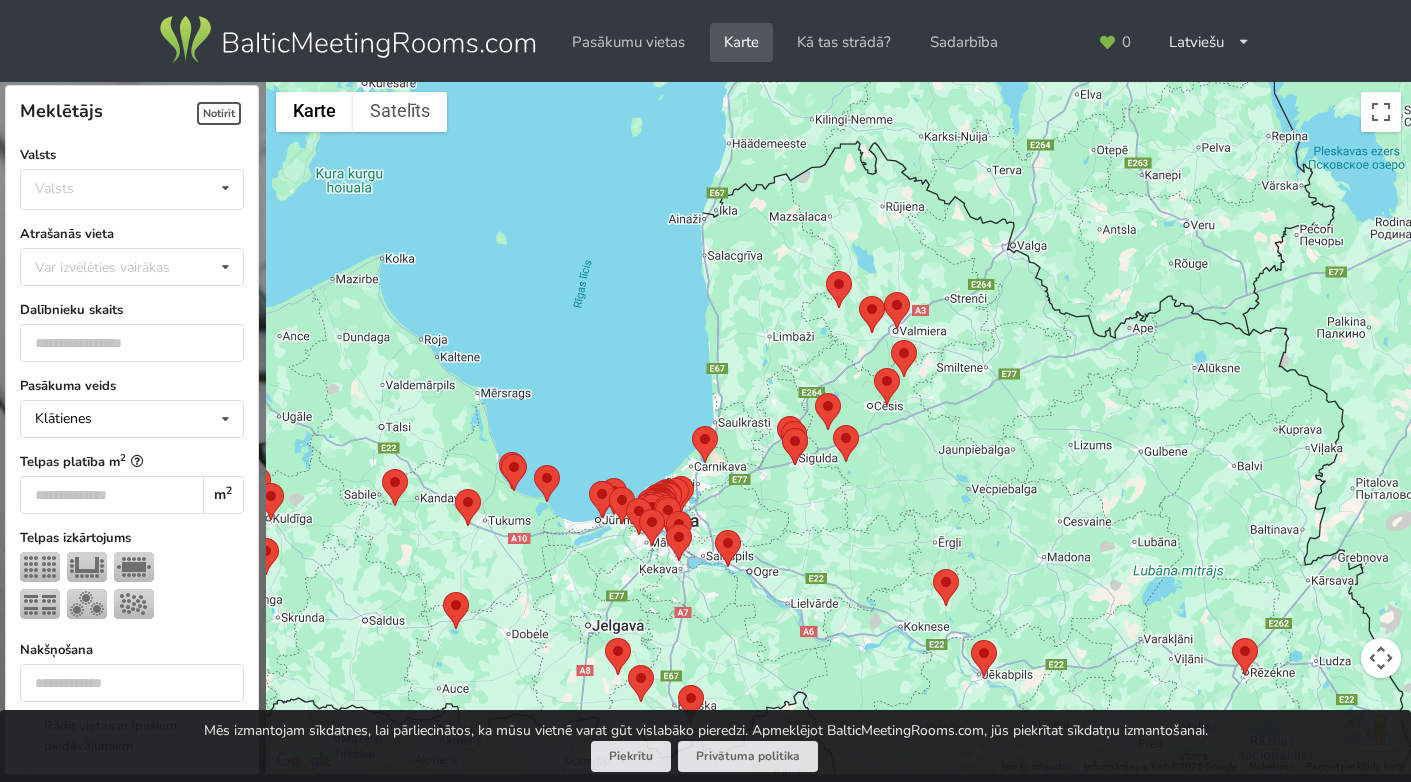 click at bounding box center [838, 428] 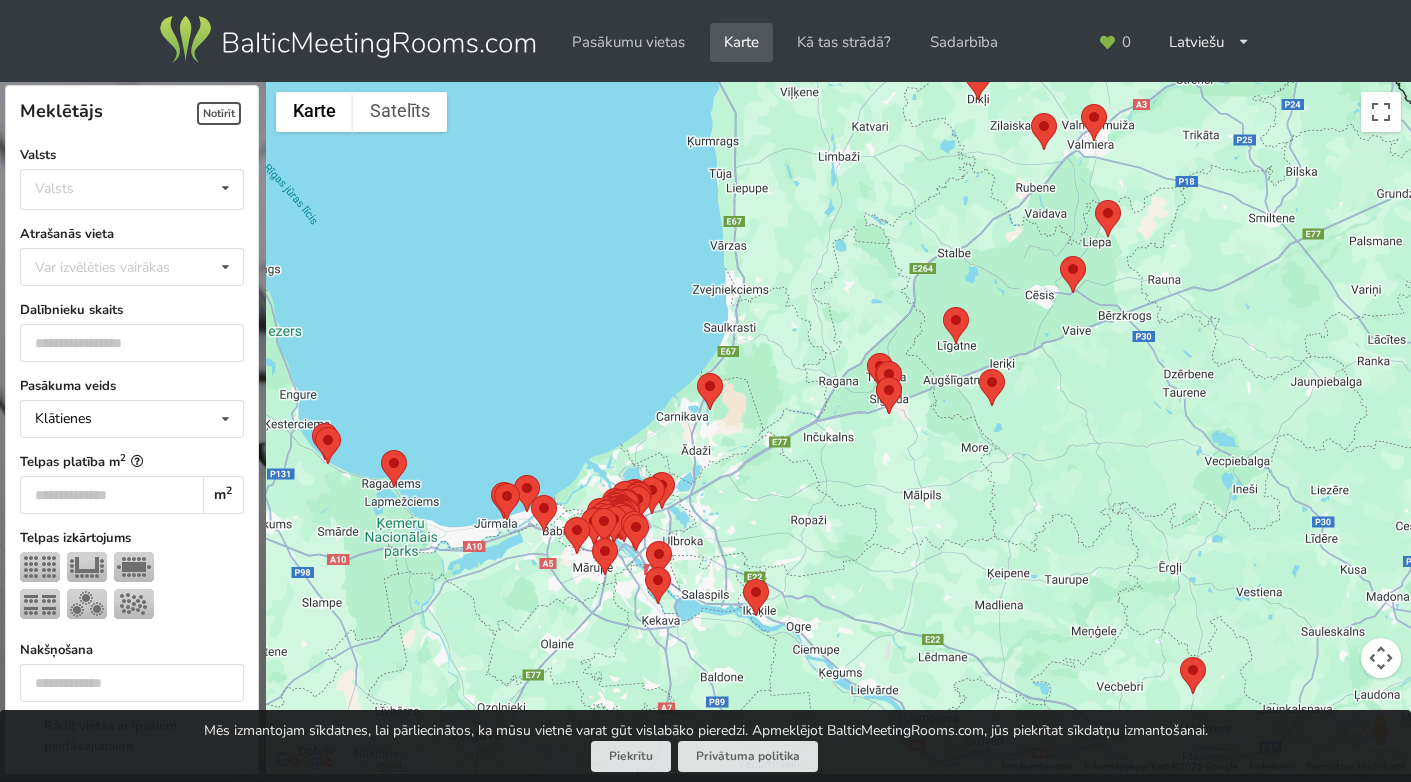 click at bounding box center [838, 428] 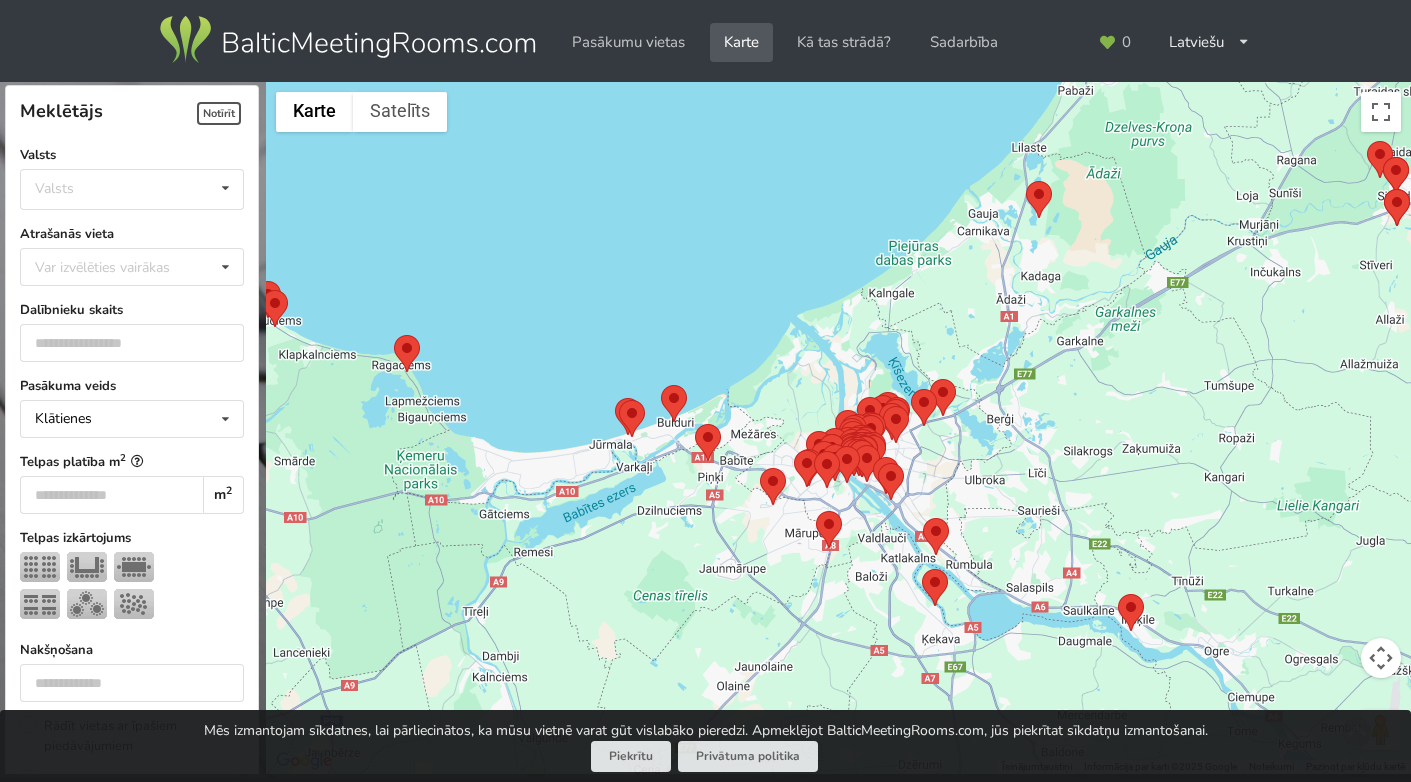drag, startPoint x: 682, startPoint y: 524, endPoint x: 986, endPoint y: 445, distance: 314.0971 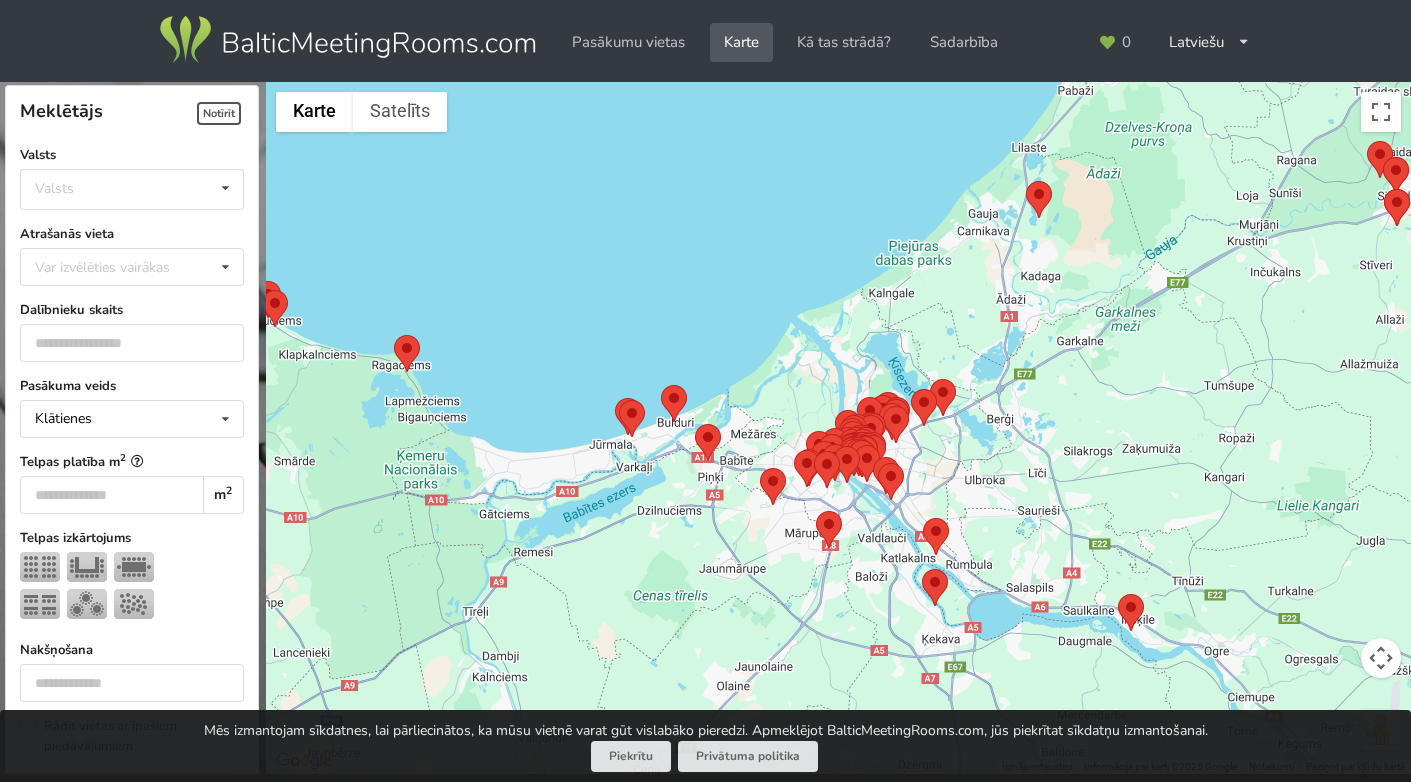 click at bounding box center [838, 428] 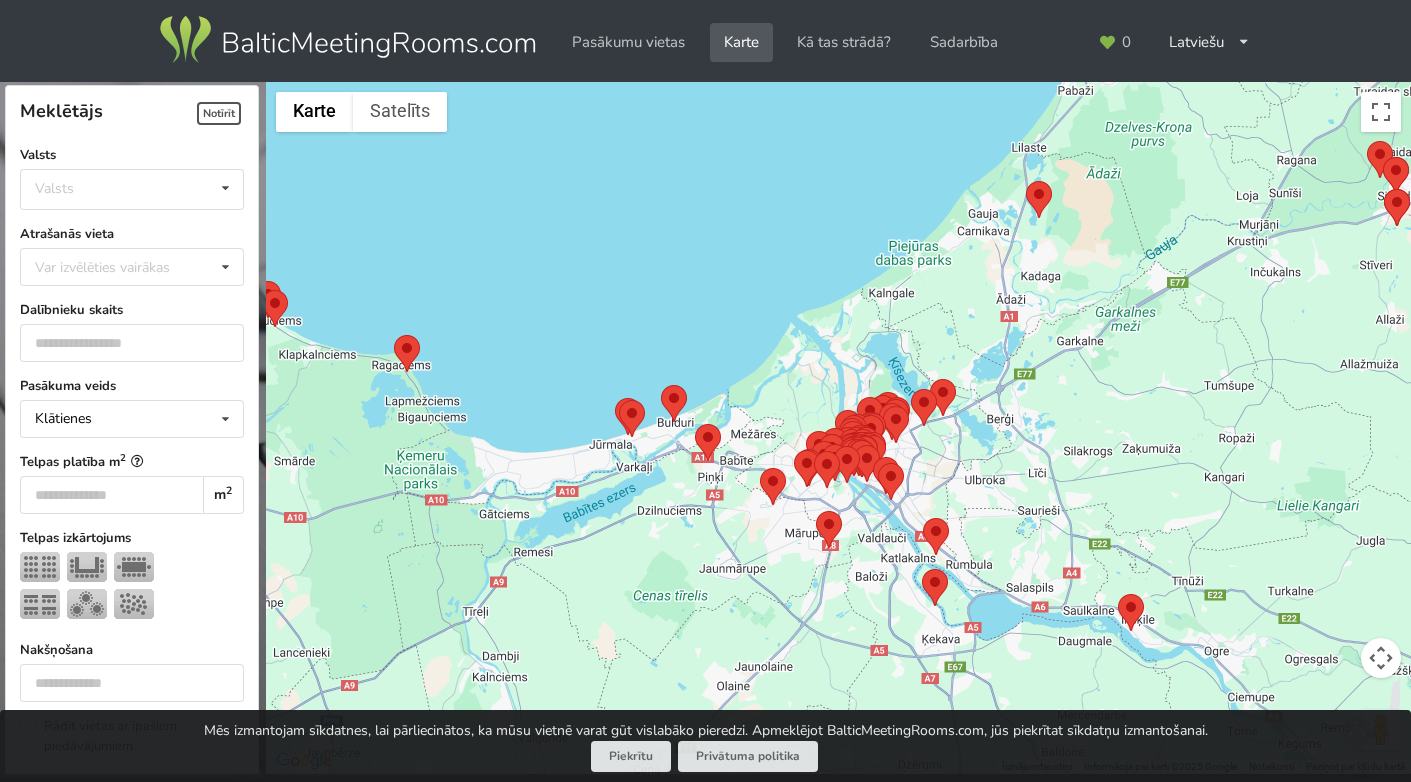 click at bounding box center [838, 428] 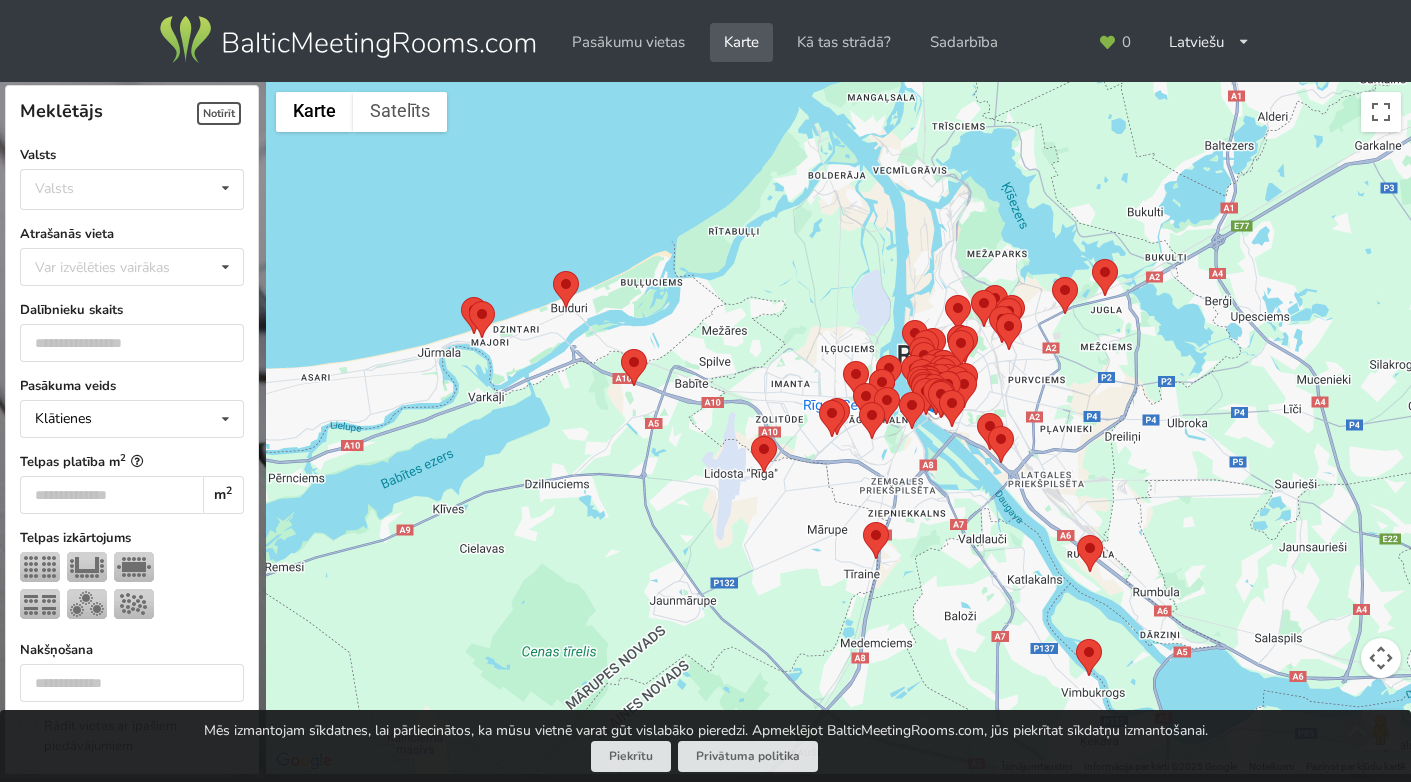 click at bounding box center (838, 428) 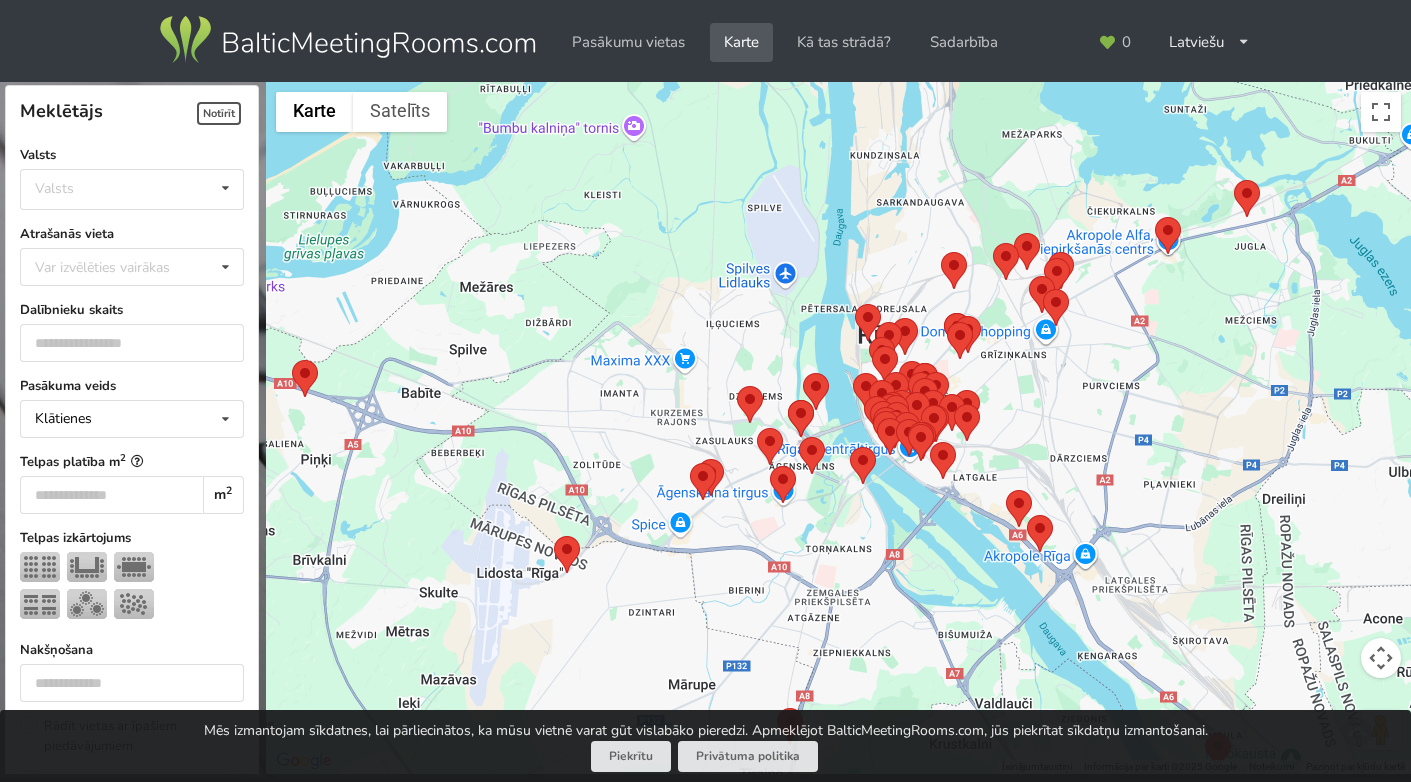 drag, startPoint x: 900, startPoint y: 439, endPoint x: 834, endPoint y: 537, distance: 118.15244 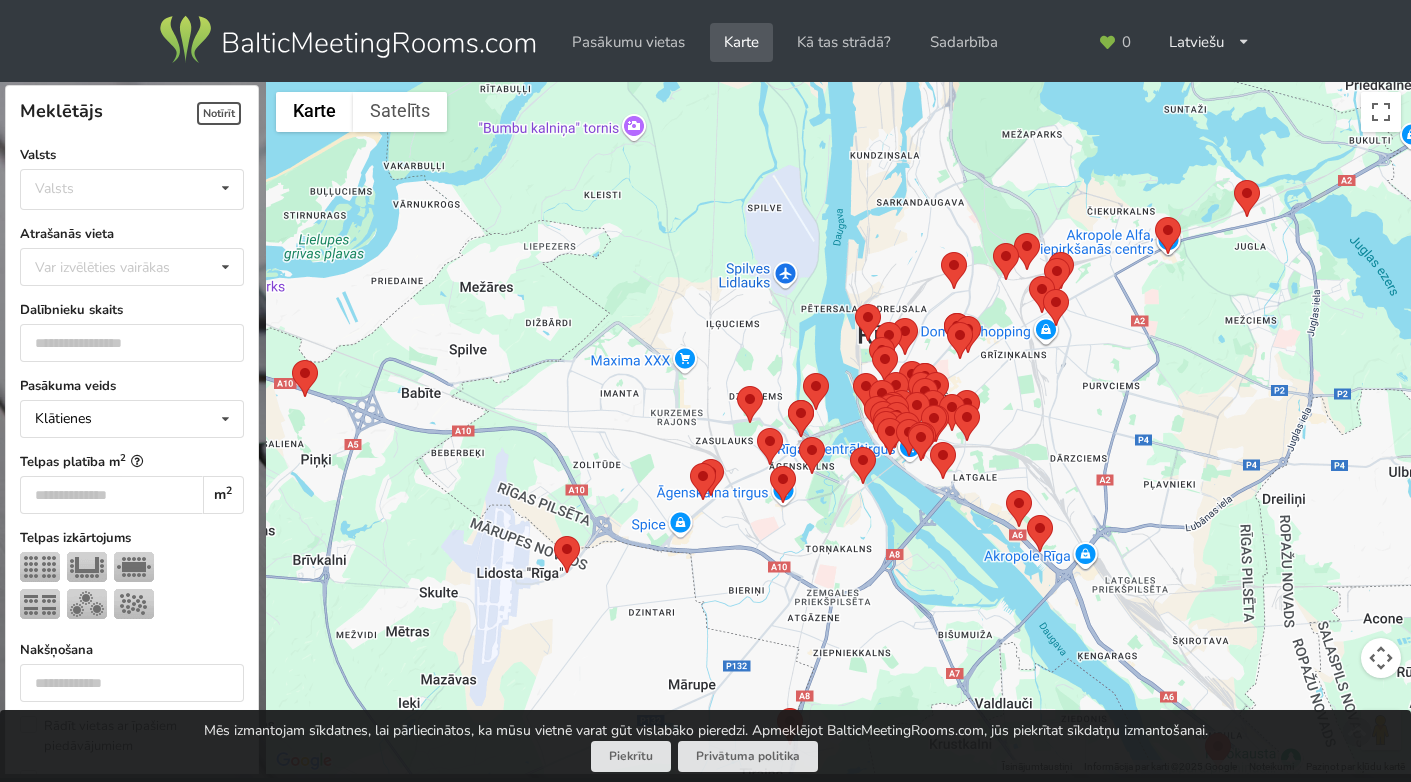 click at bounding box center [838, 428] 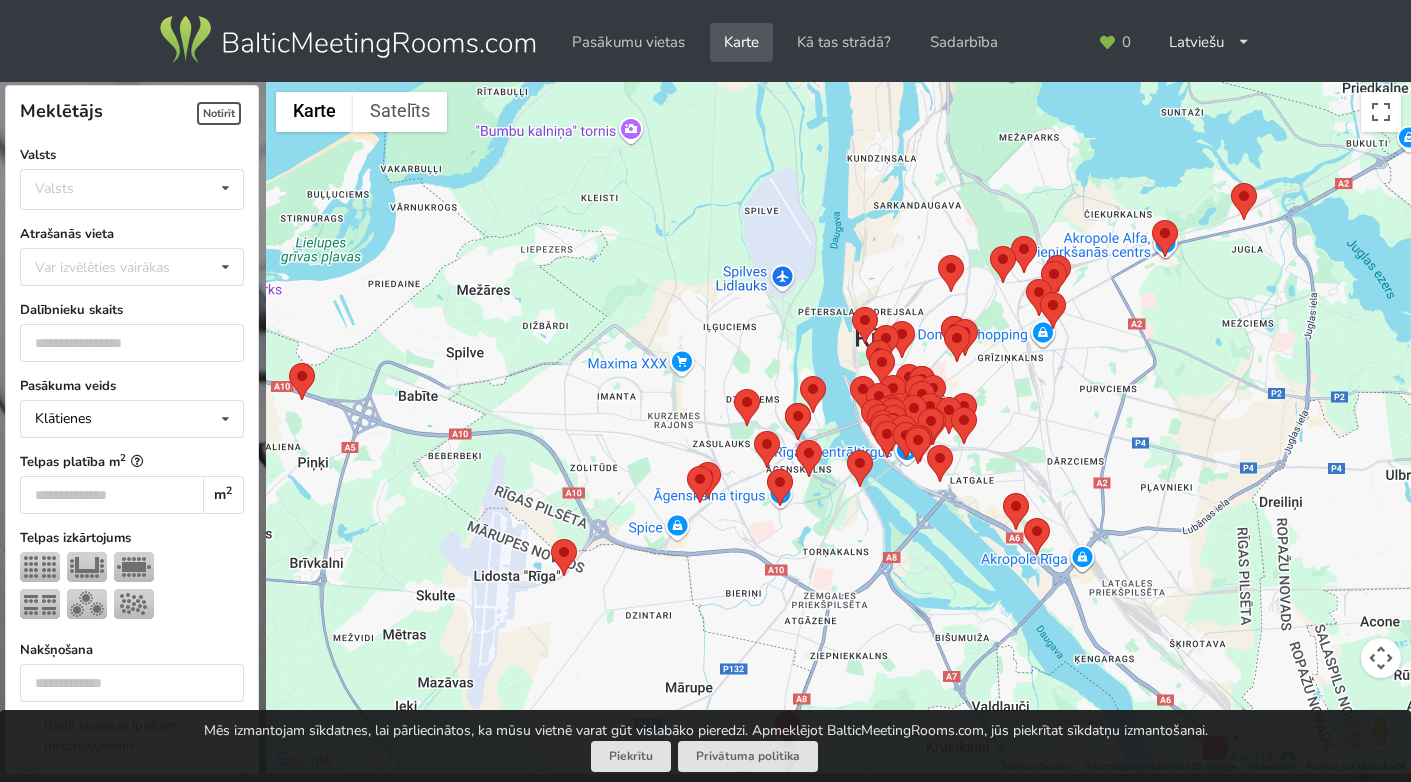 click at bounding box center [838, 428] 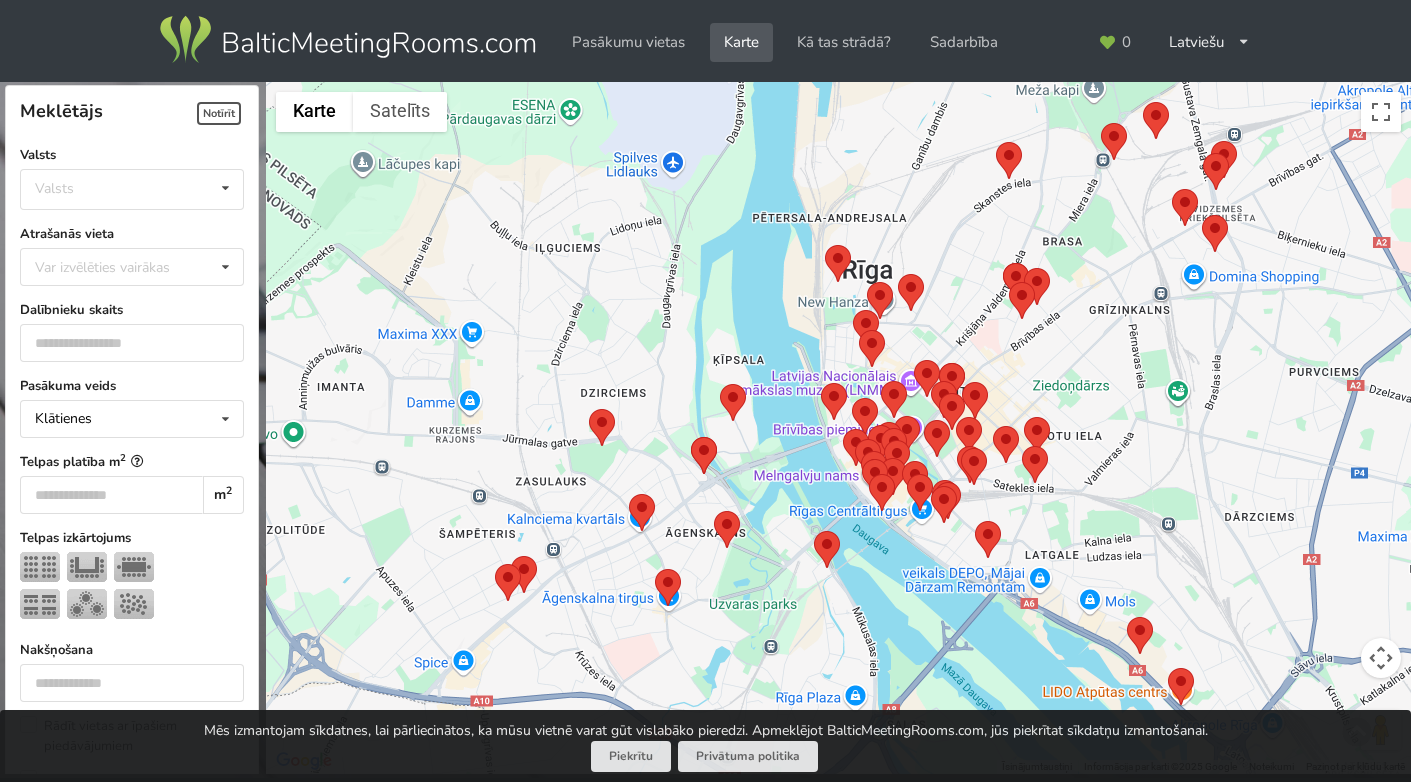 drag, startPoint x: 848, startPoint y: 494, endPoint x: 810, endPoint y: 611, distance: 123.01626 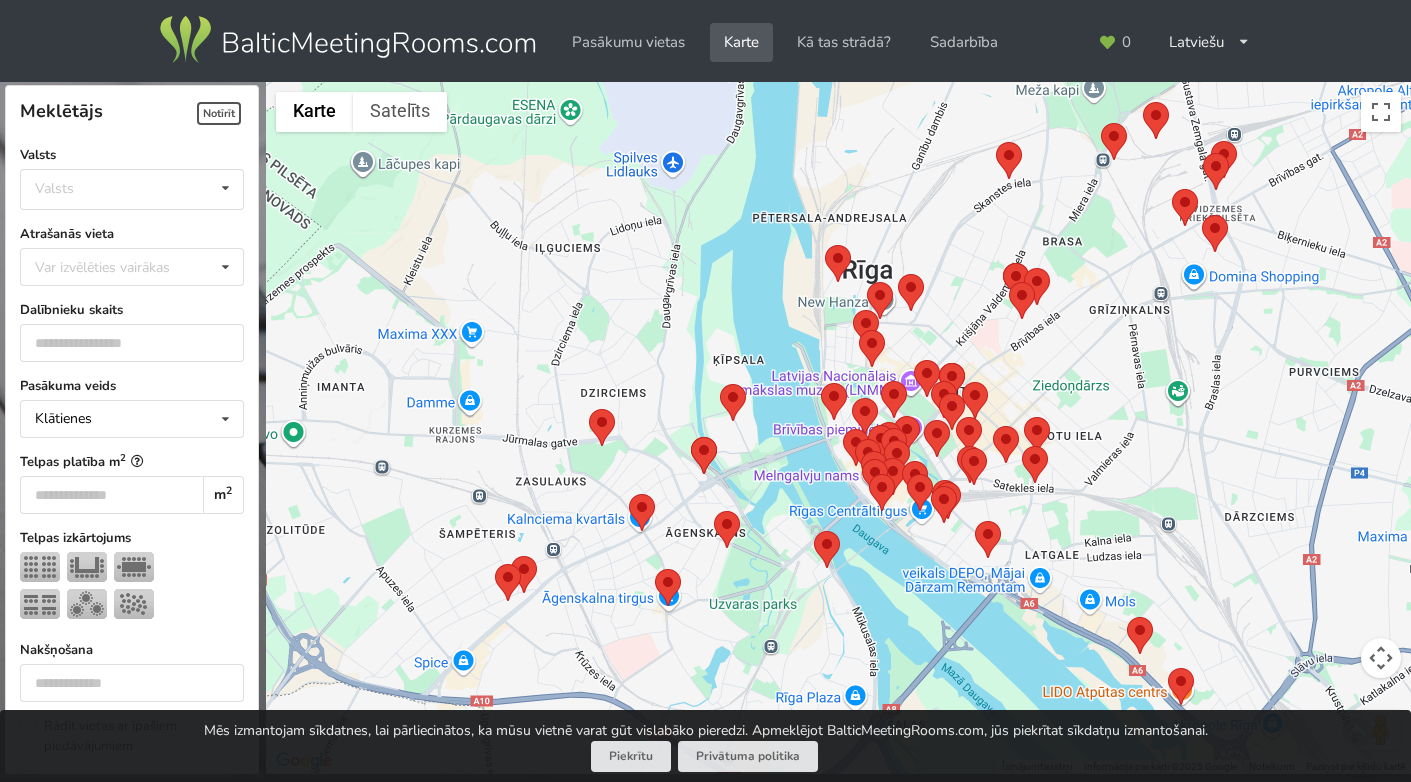 click at bounding box center (838, 428) 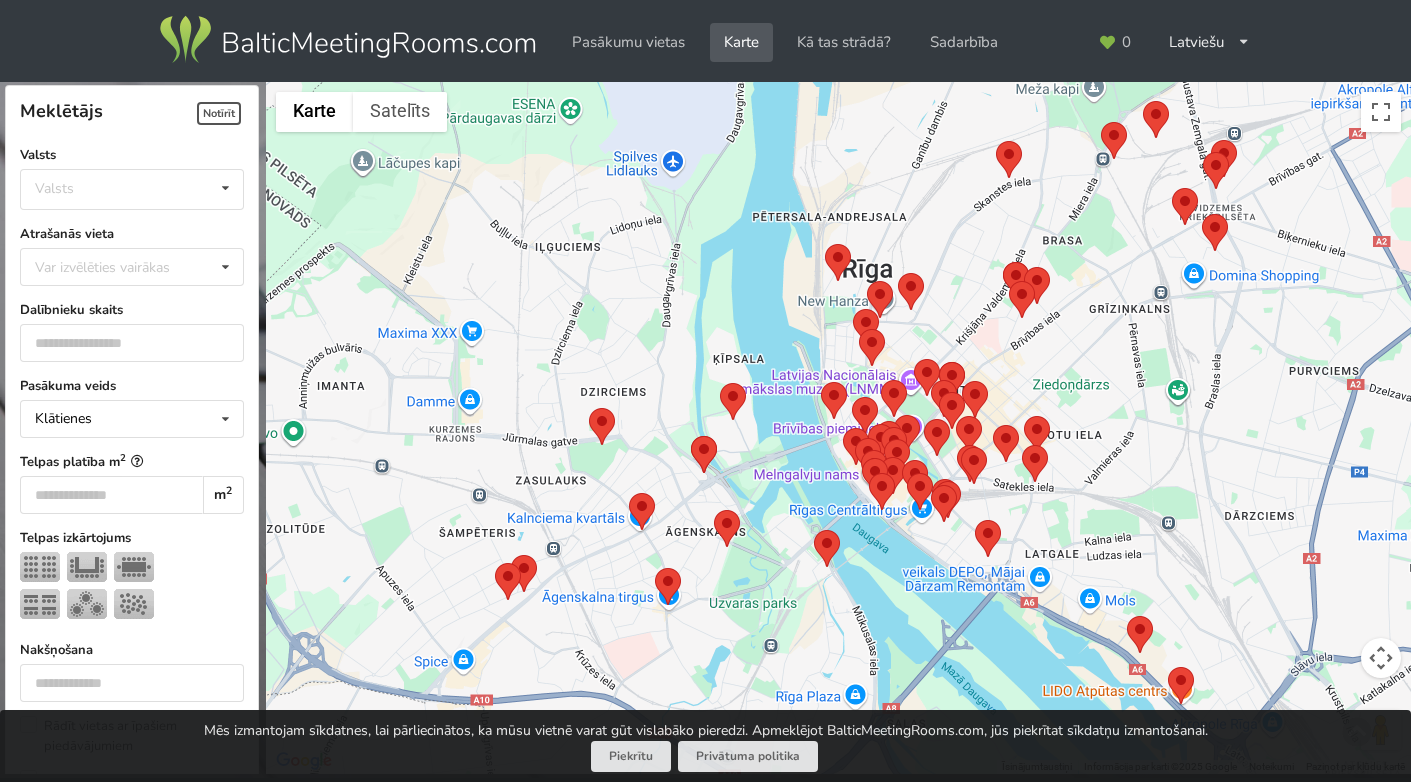 click at bounding box center [838, 428] 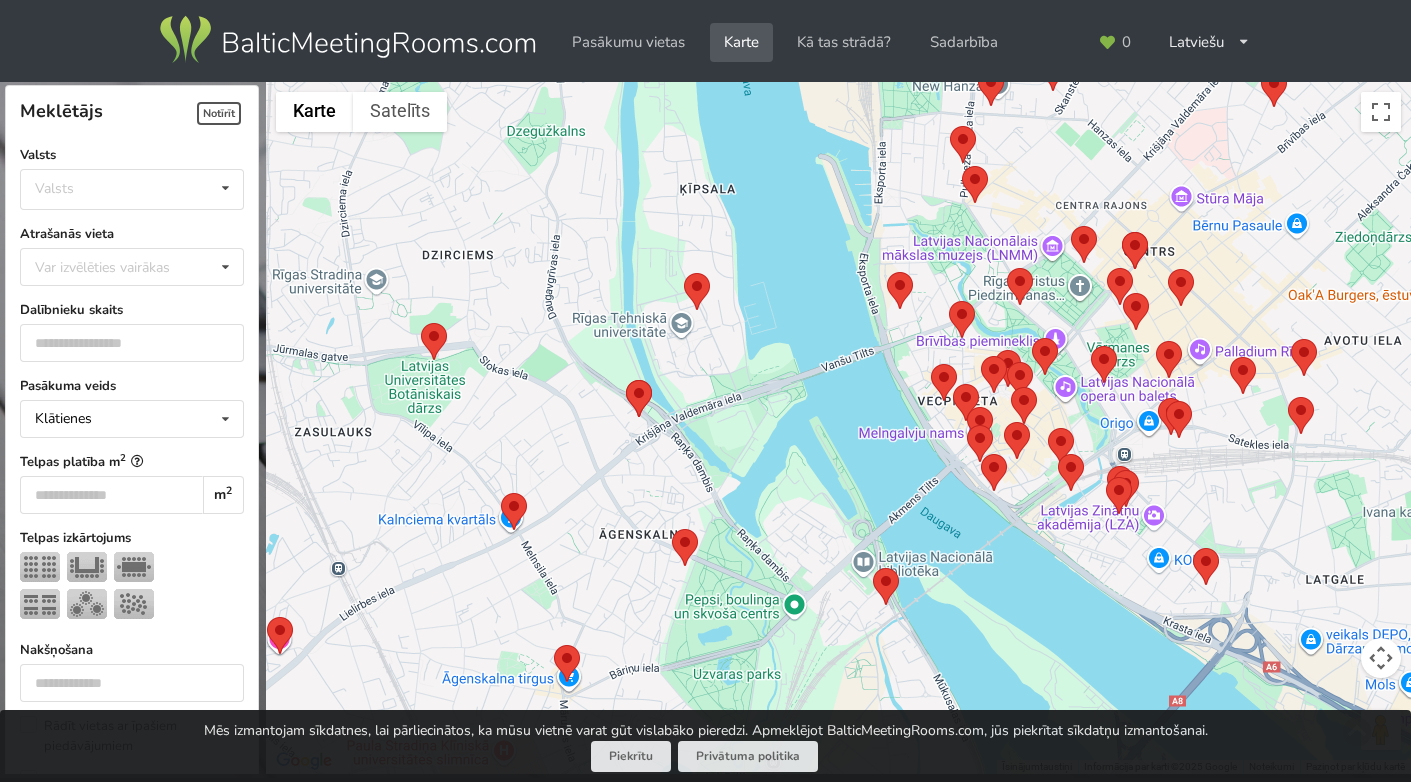 drag, startPoint x: 796, startPoint y: 539, endPoint x: 836, endPoint y: 593, distance: 67.20119 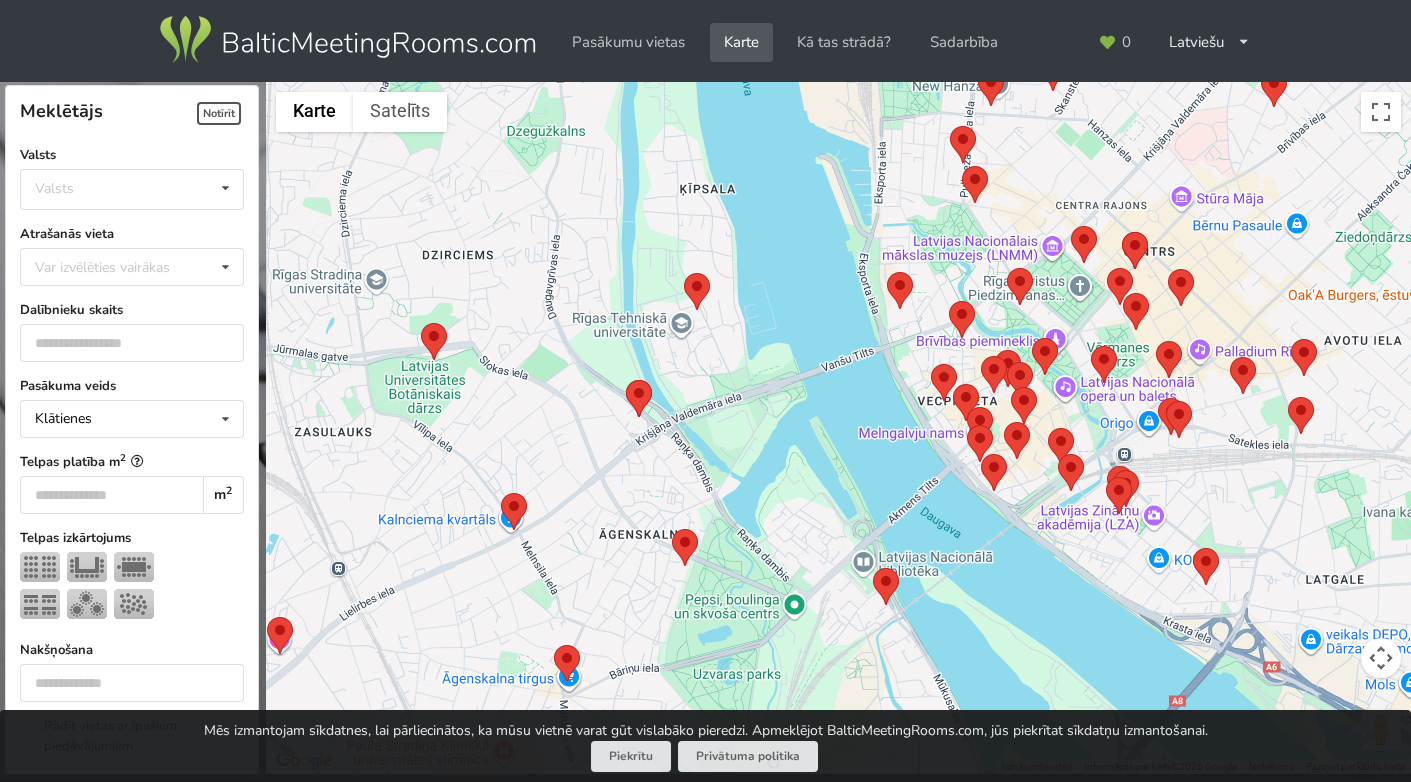 click at bounding box center [838, 428] 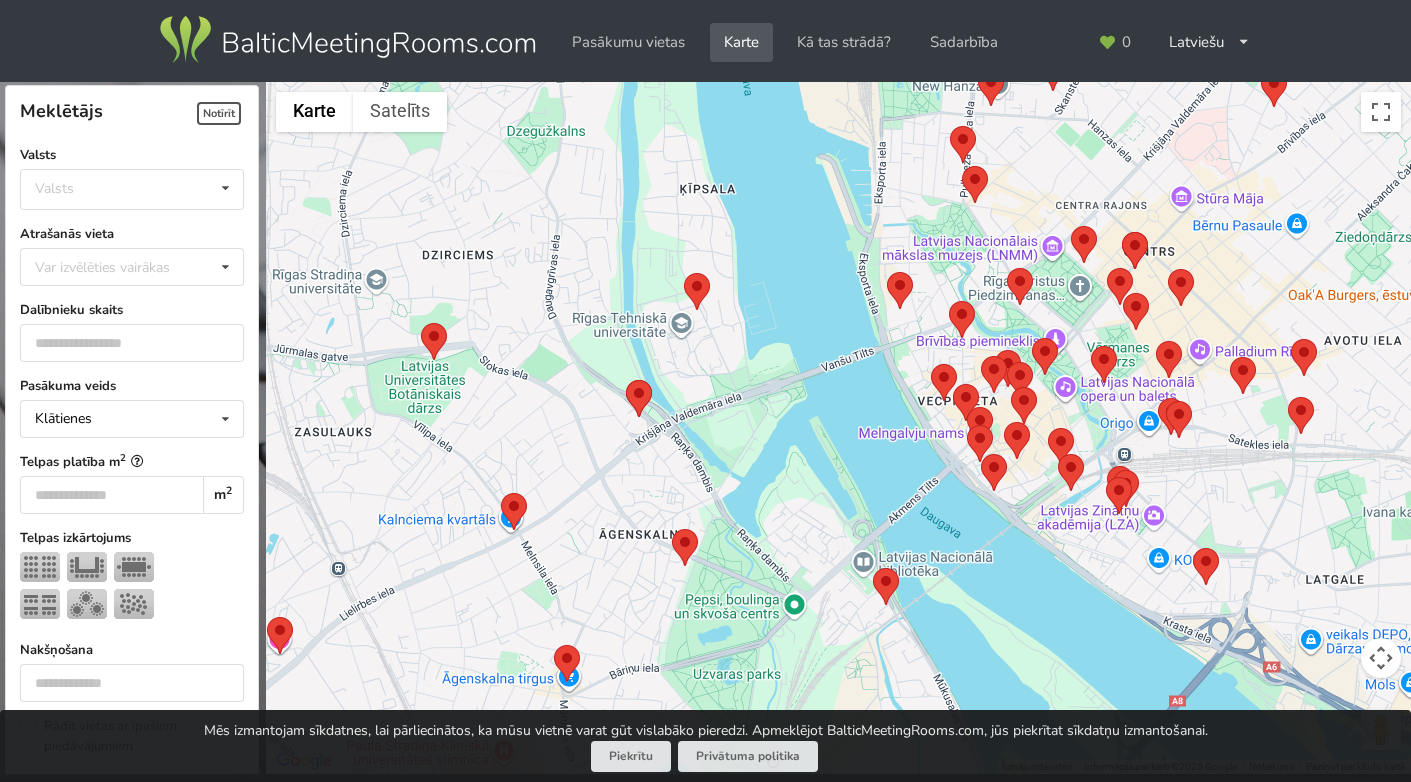click at bounding box center (626, 380) 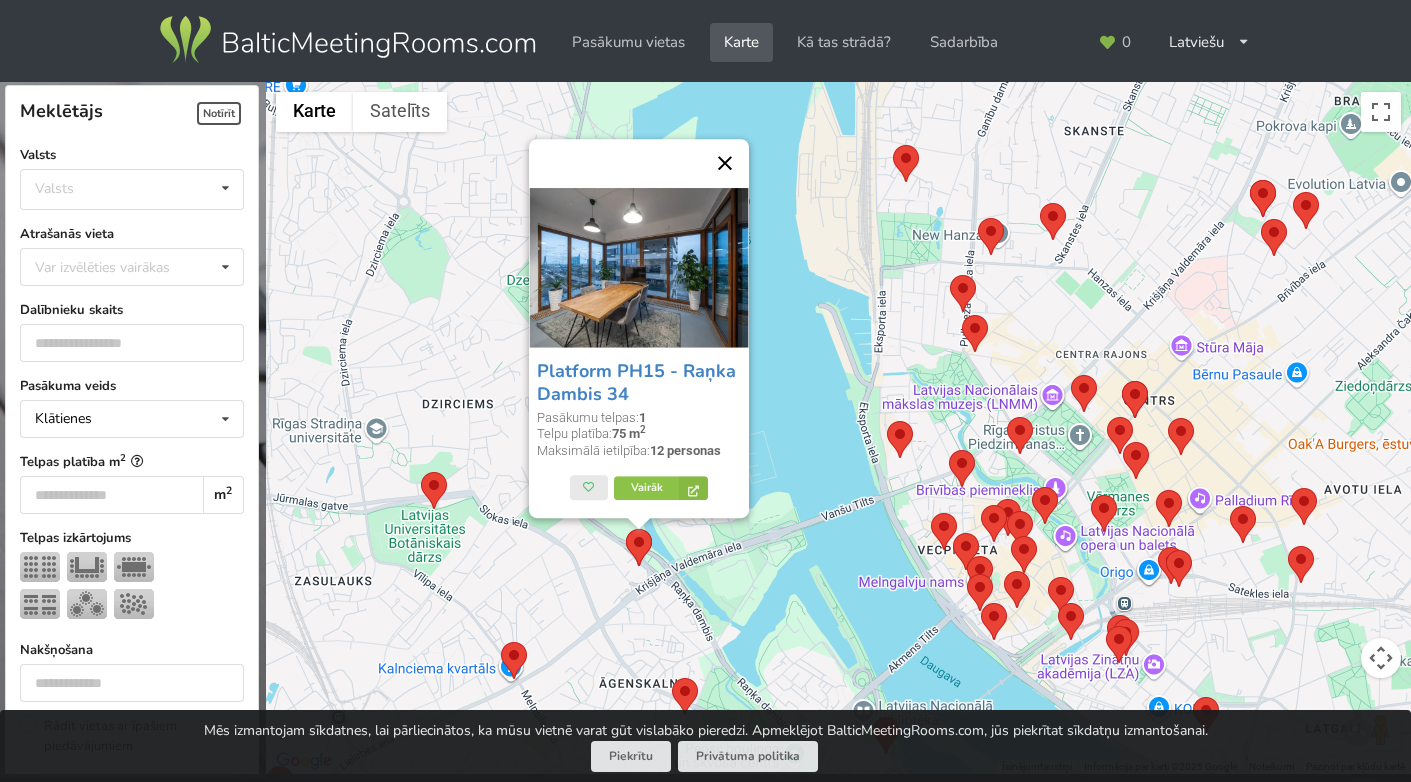 click at bounding box center [725, 163] 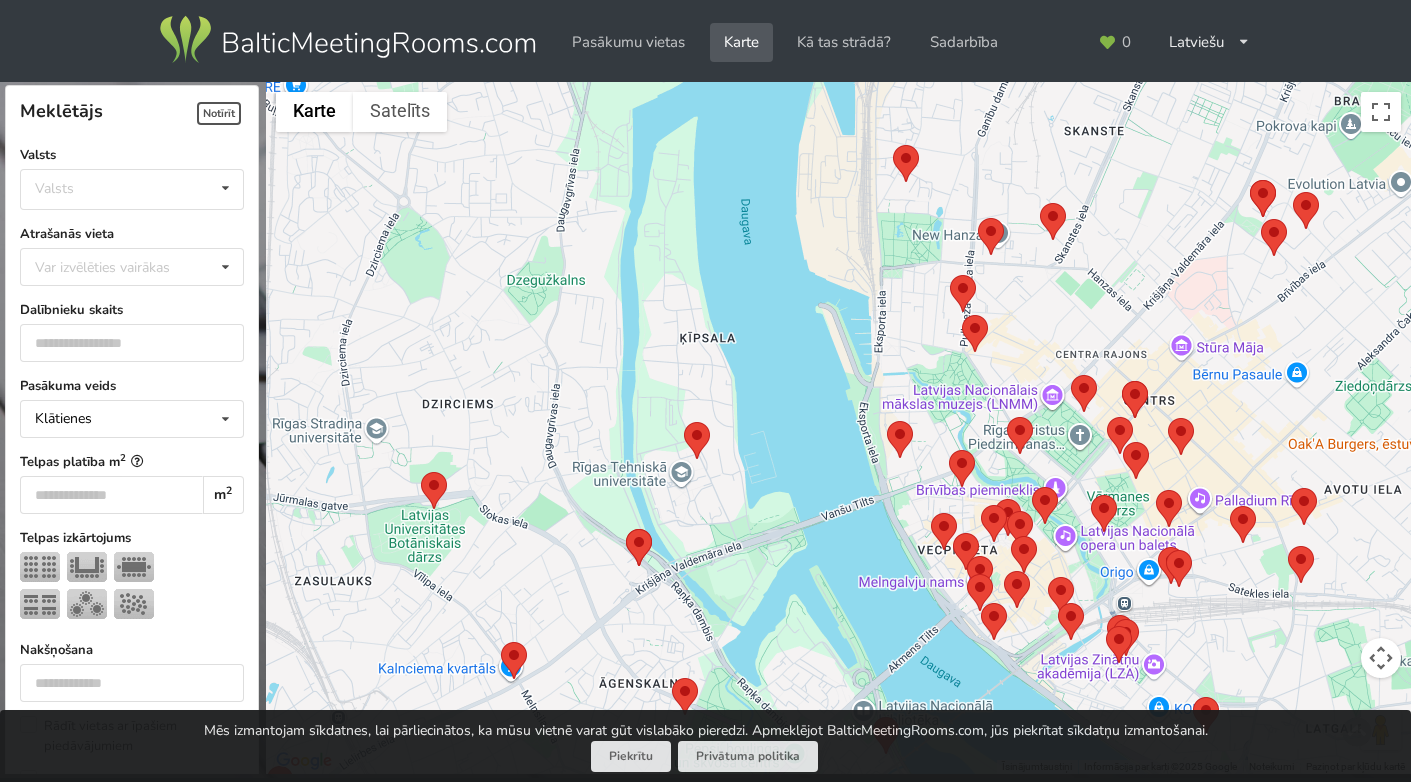 click at bounding box center [421, 472] 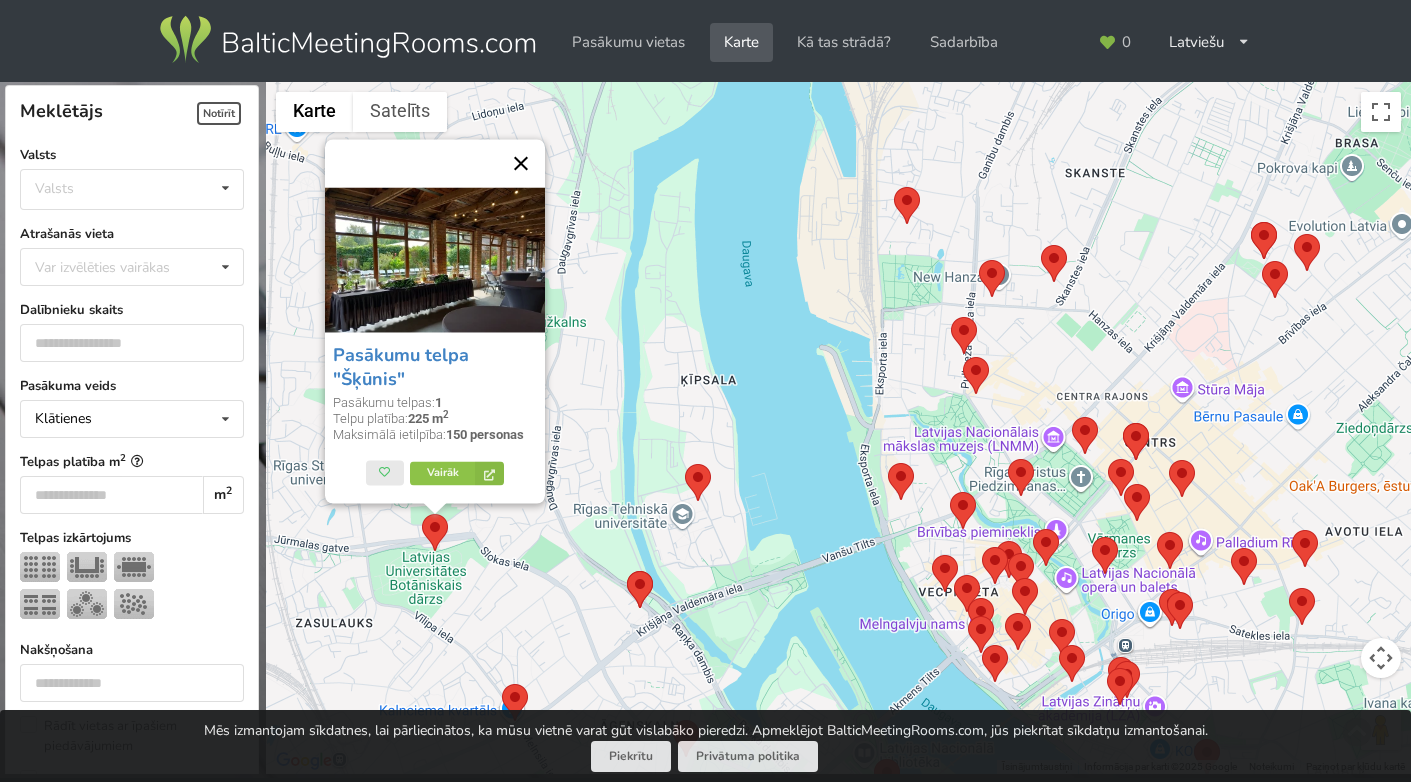 click at bounding box center (521, 163) 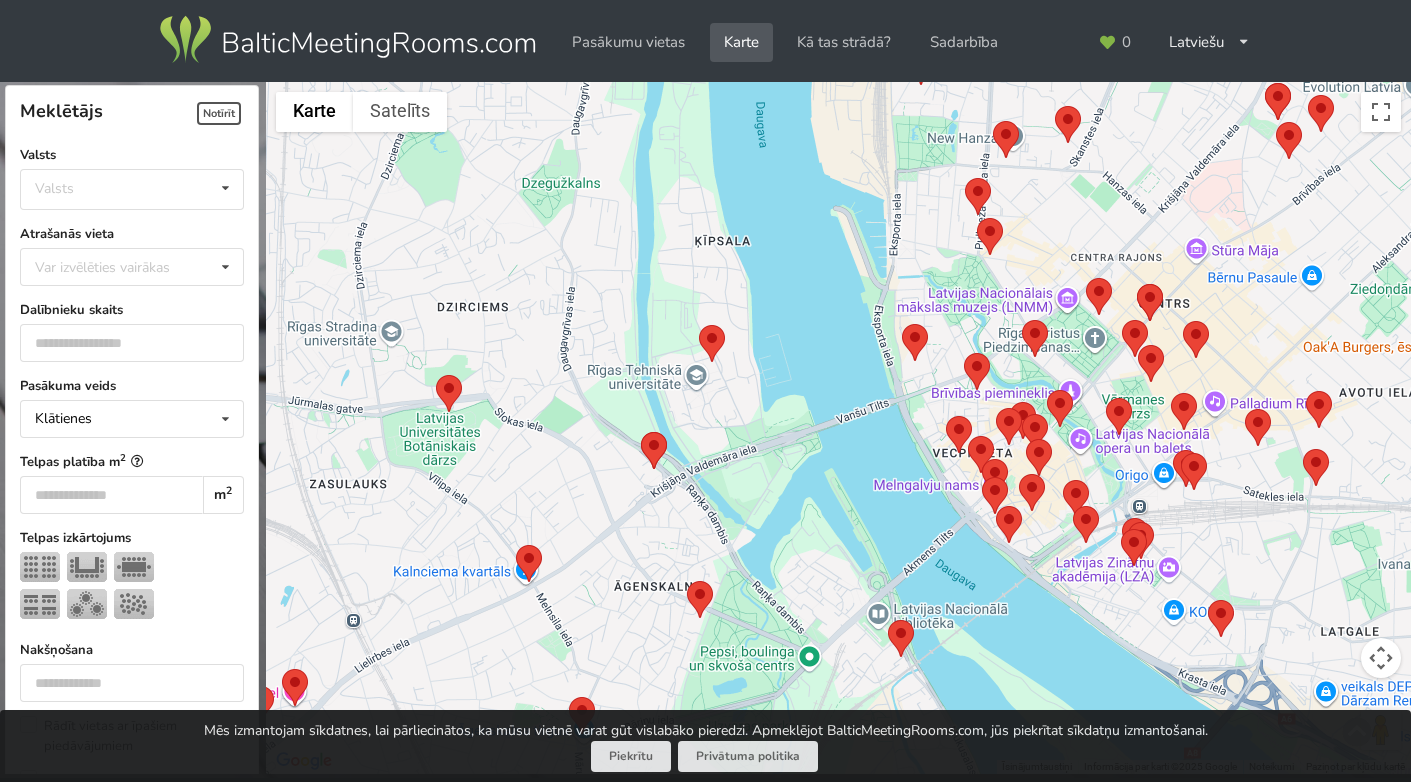 drag, startPoint x: 531, startPoint y: 538, endPoint x: 547, endPoint y: 394, distance: 144.88617 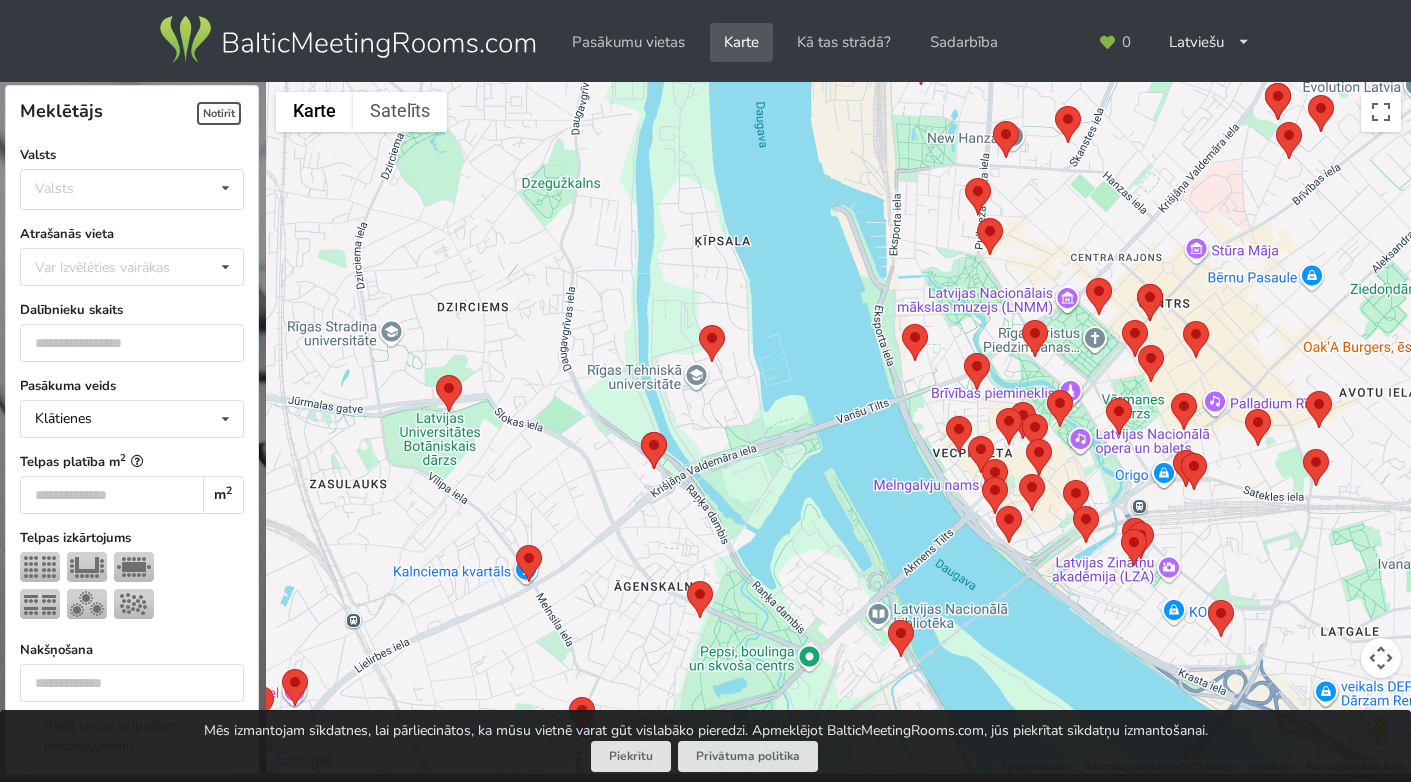 click at bounding box center [838, 428] 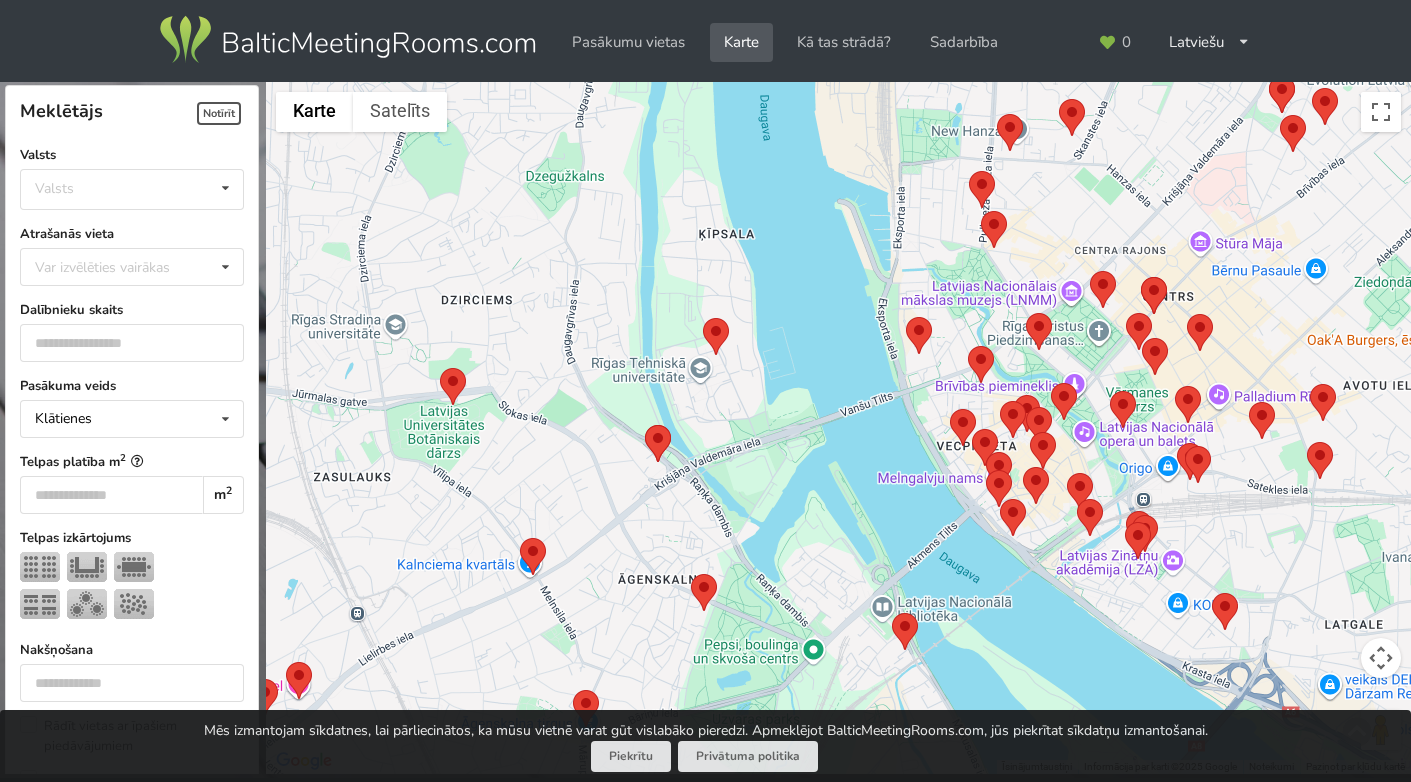 click at bounding box center (645, 425) 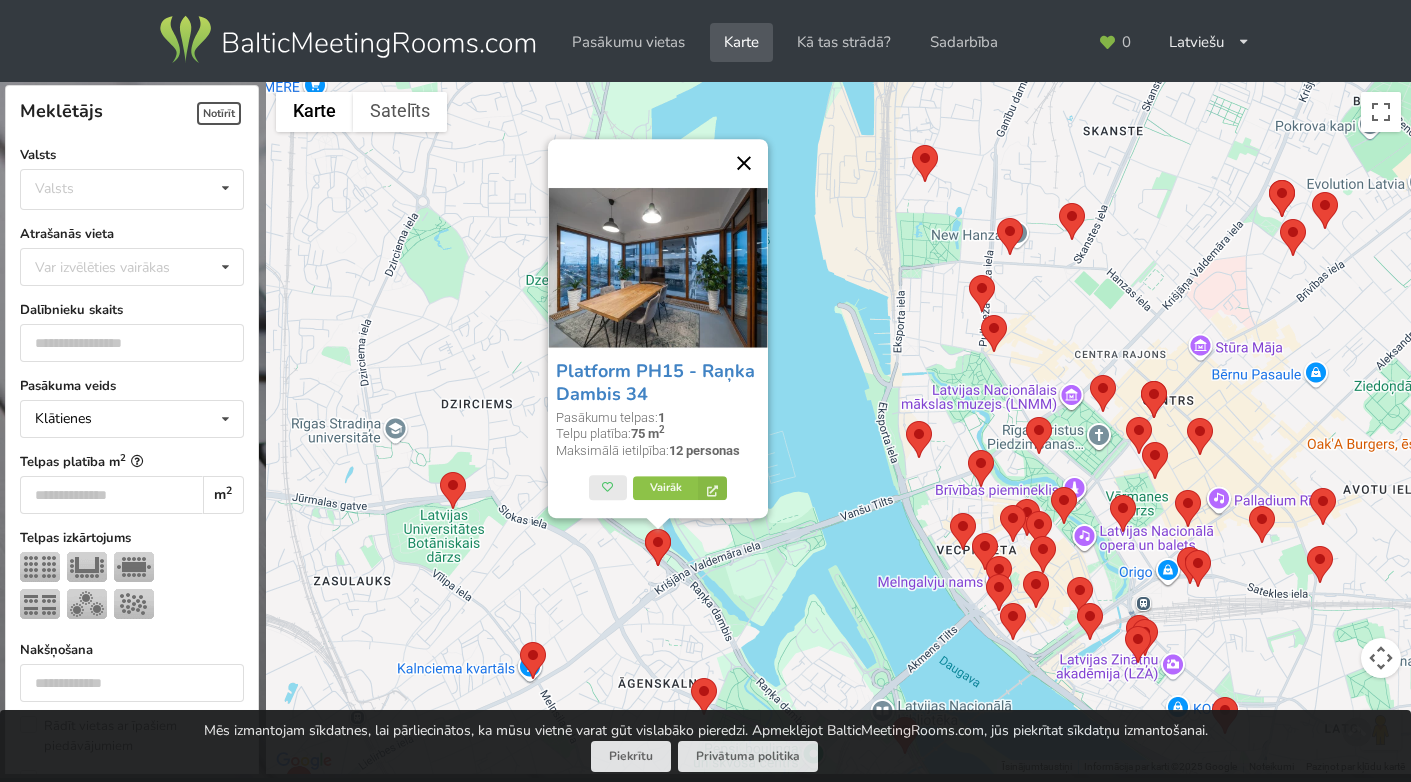 click at bounding box center (744, 163) 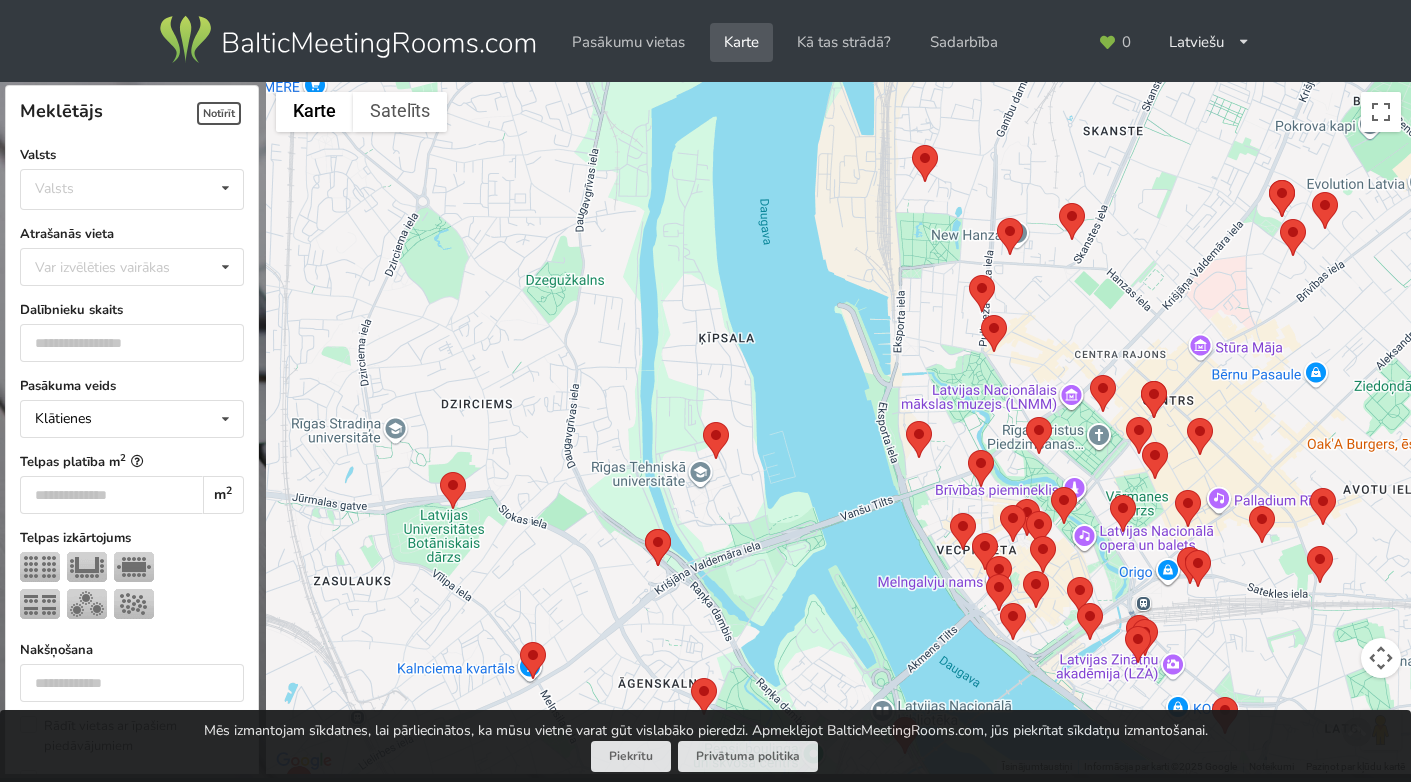 click at bounding box center [703, 422] 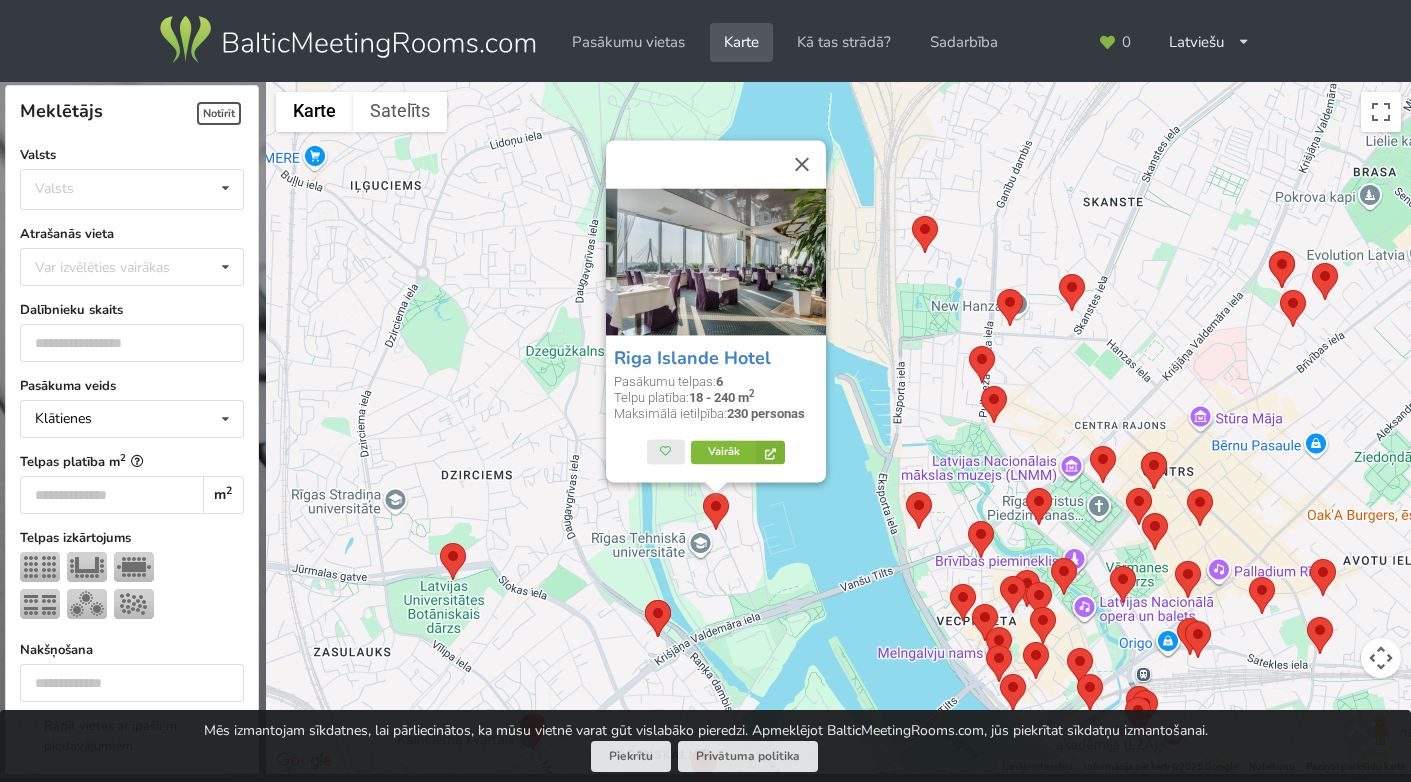 click on "Vairāk" at bounding box center [738, 452] 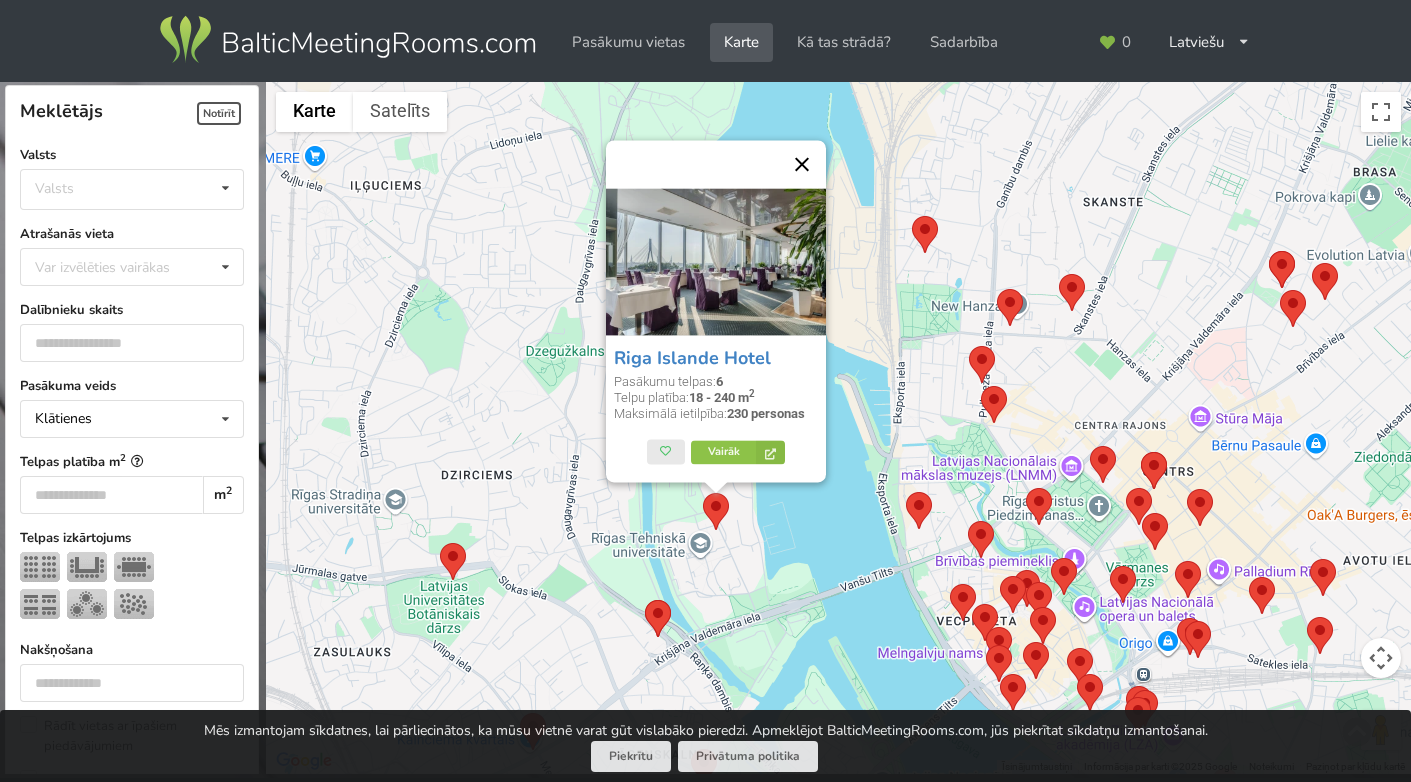 click at bounding box center [802, 164] 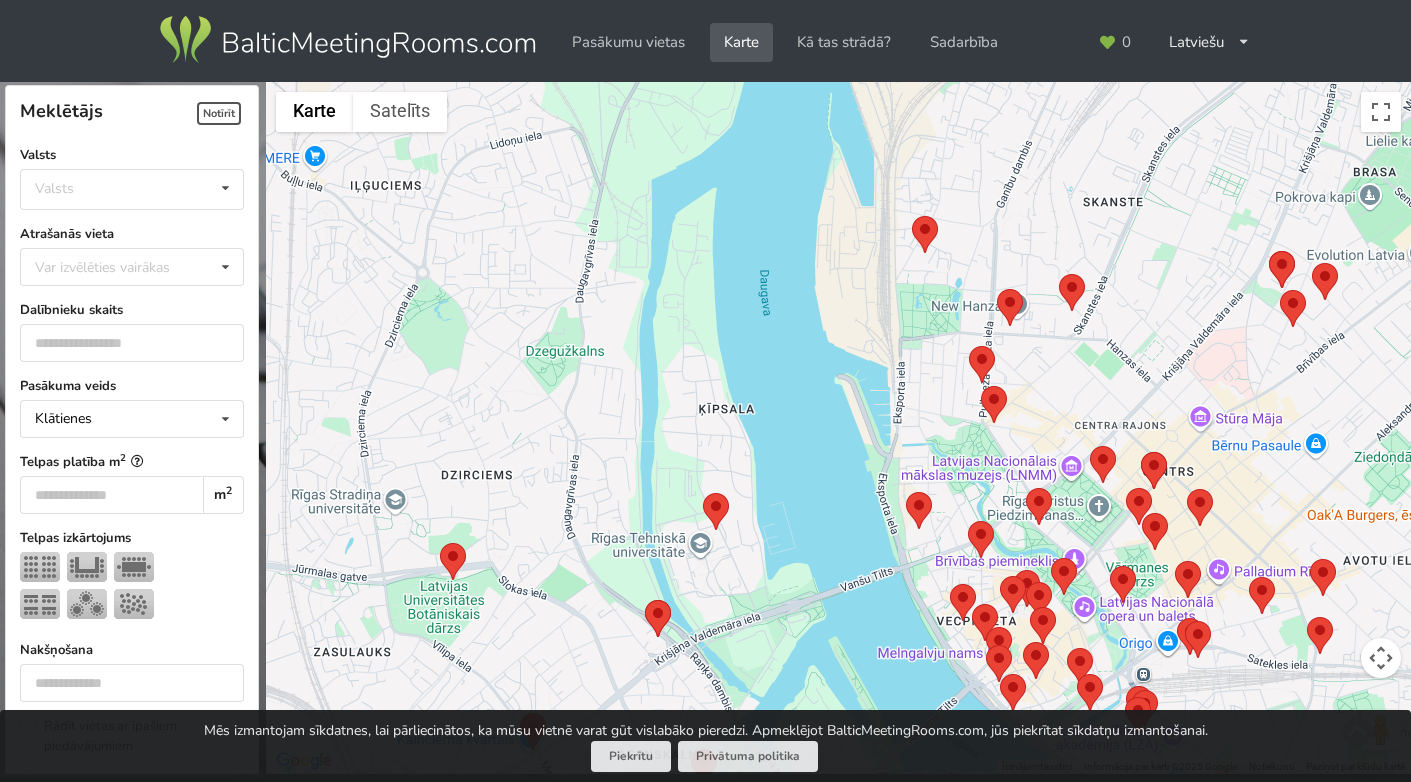 click at bounding box center (912, 216) 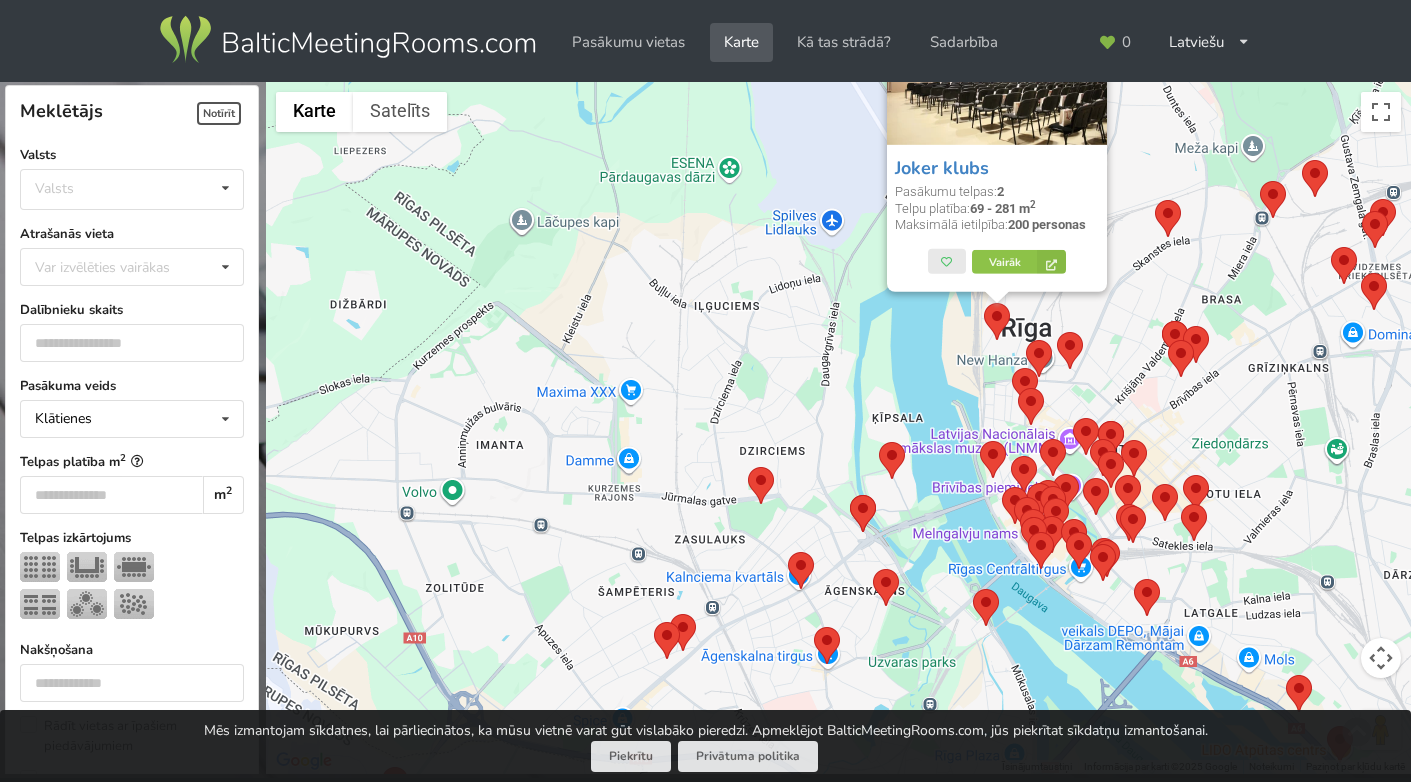 click at bounding box center (980, 441) 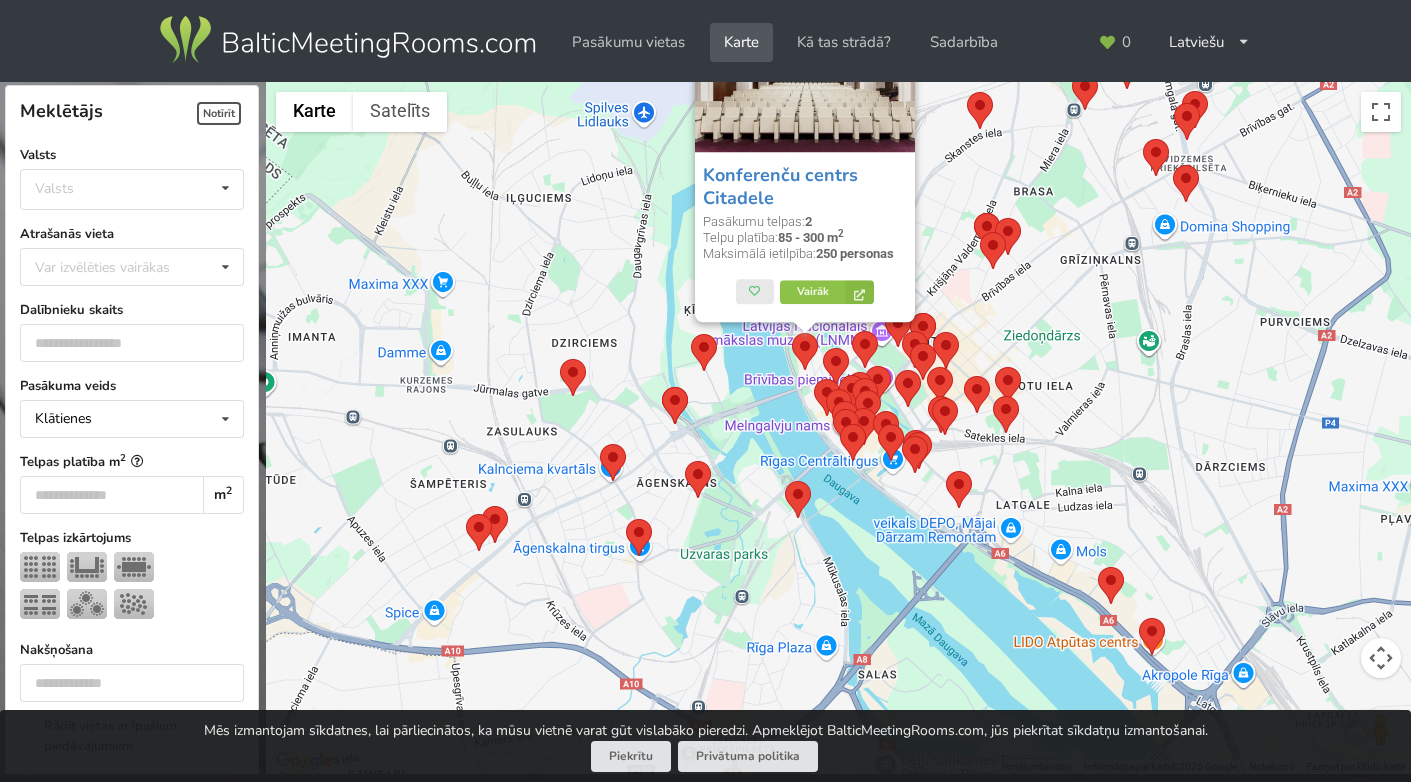 drag, startPoint x: 1055, startPoint y: 653, endPoint x: 870, endPoint y: 469, distance: 260.92337 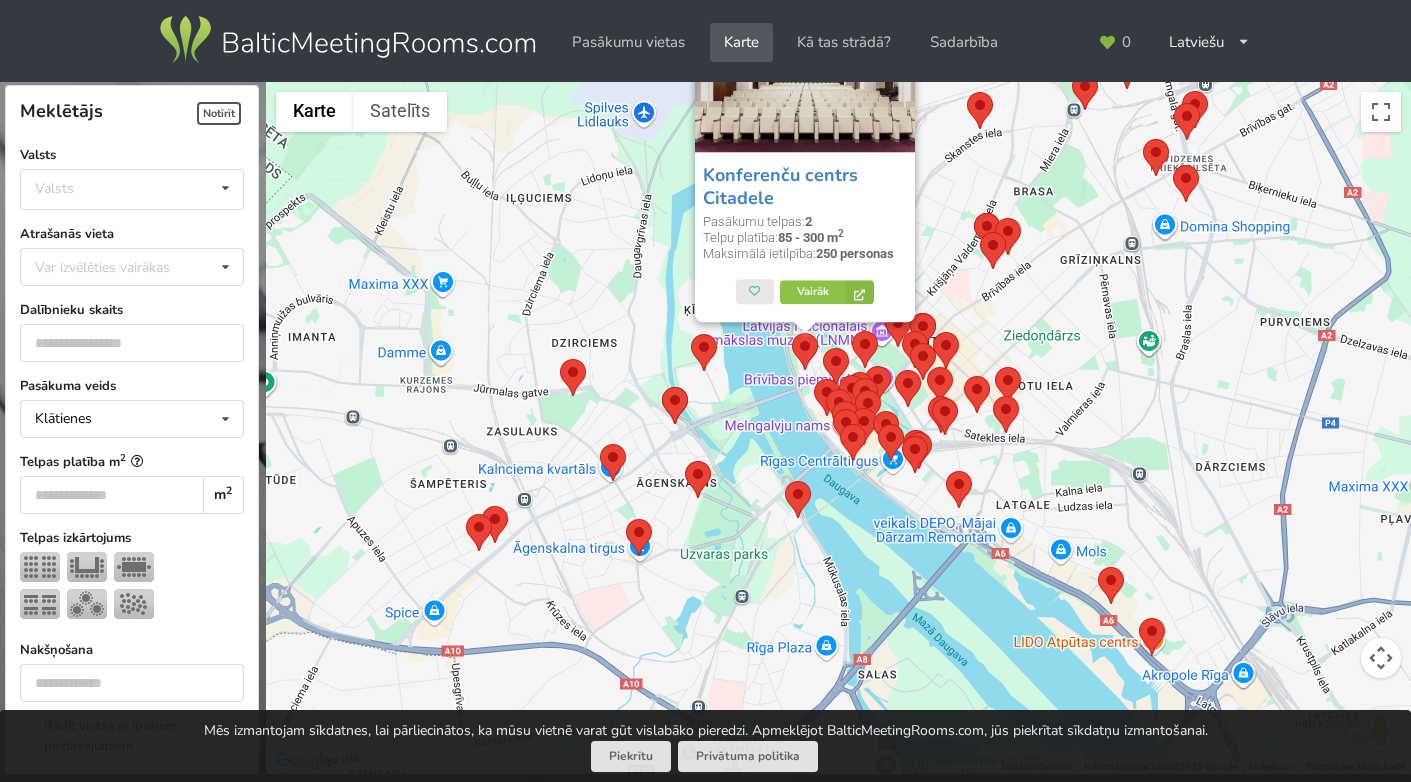 click on "Konferenču centrs Citadele
Pasākumu telpas:  2
Telpu platība:  85 - 300 m 2
Maksimālā ietilpība:  250 personas
Vairāk" at bounding box center [838, 428] 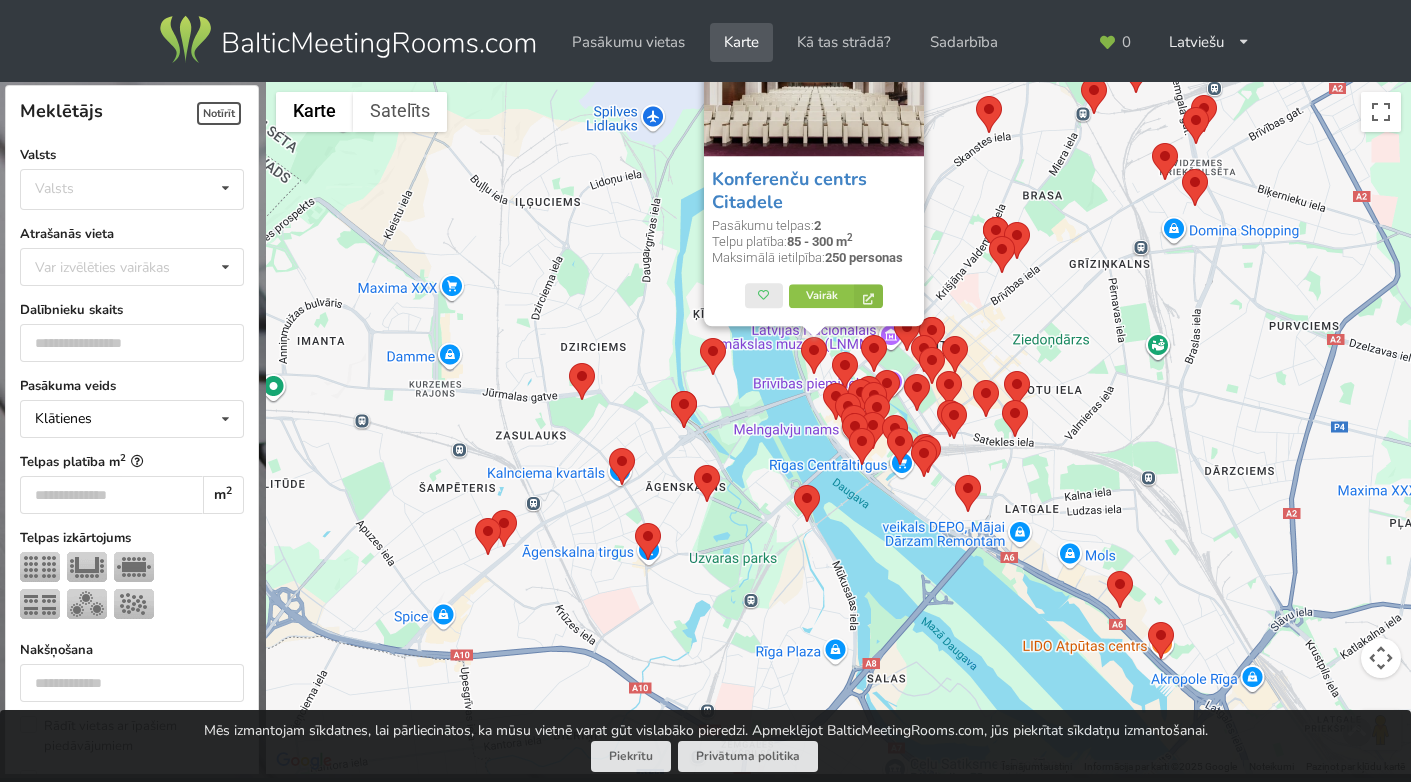 click at bounding box center (794, 485) 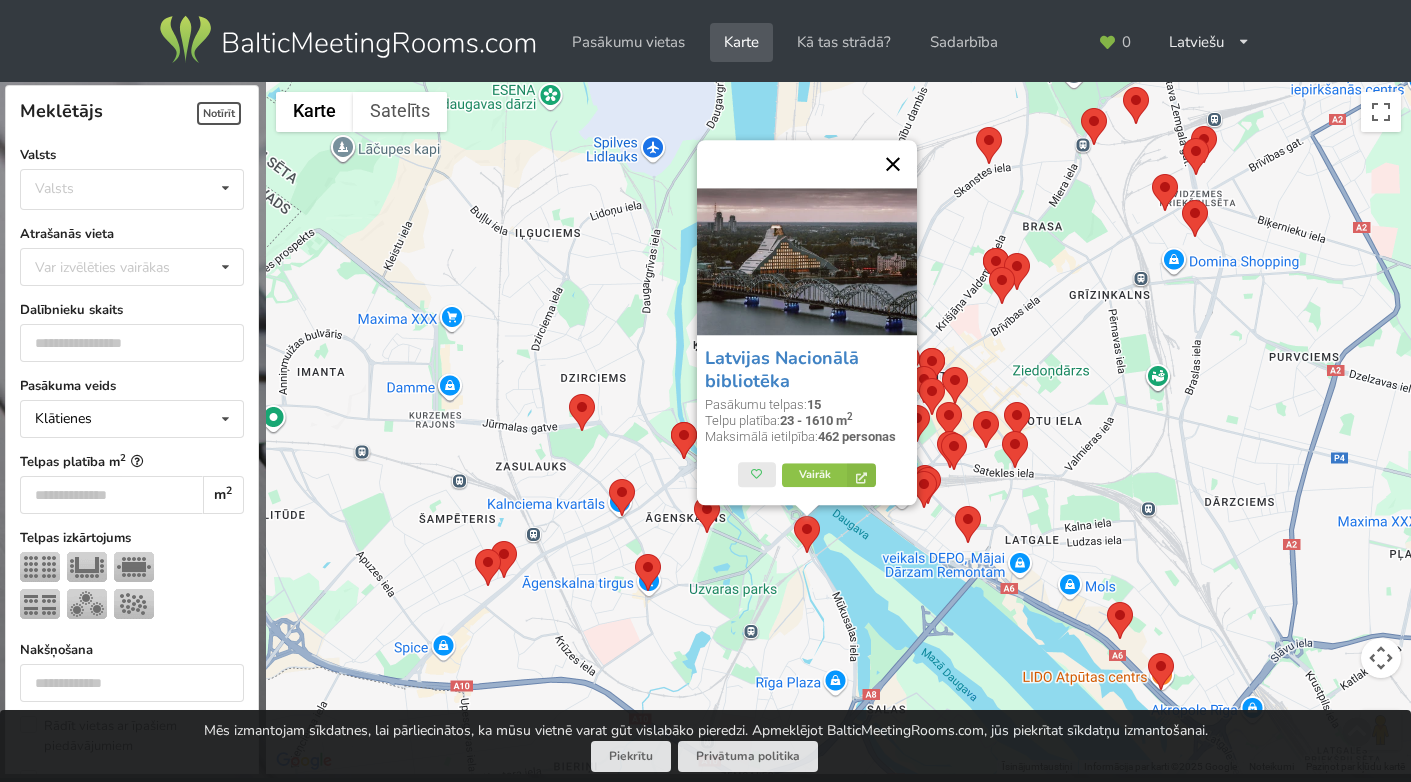 click at bounding box center (893, 164) 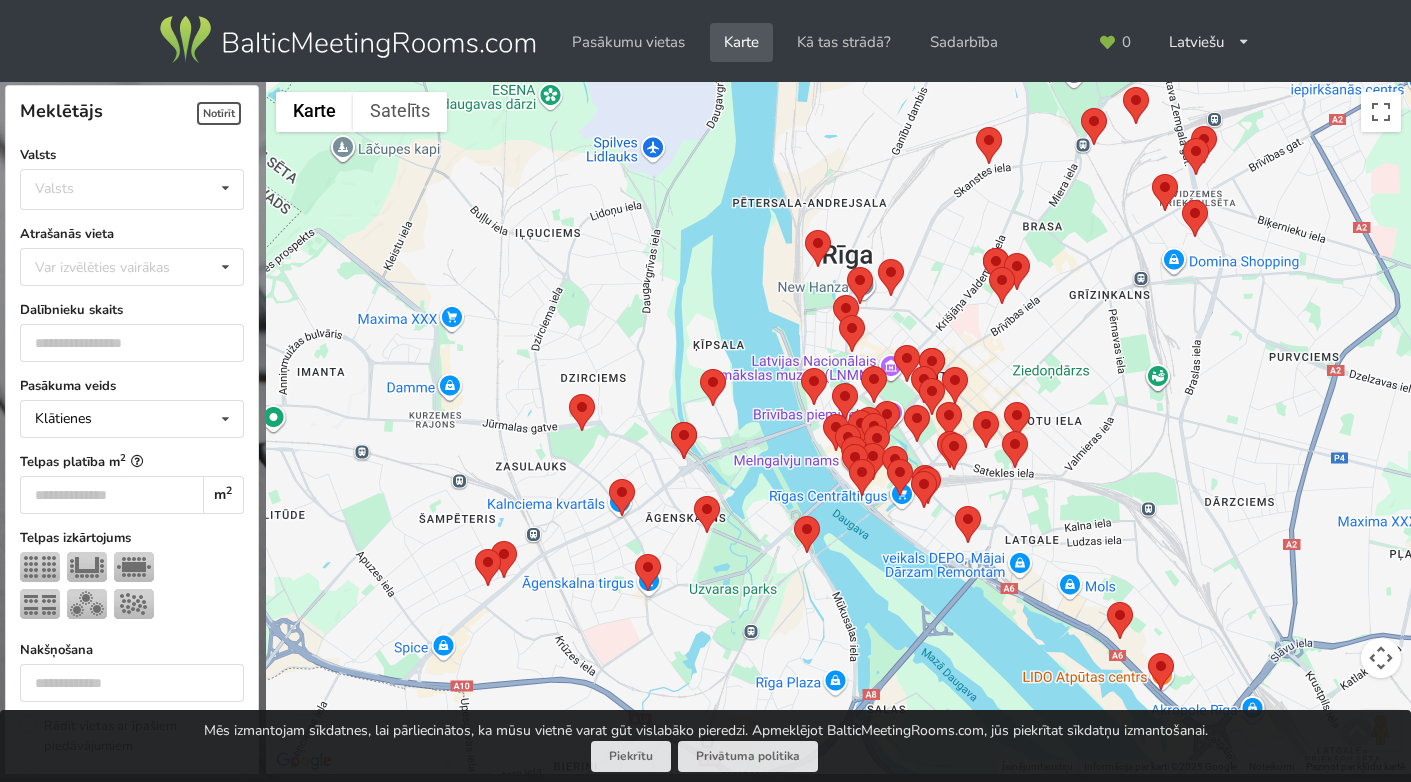 click at bounding box center [694, 496] 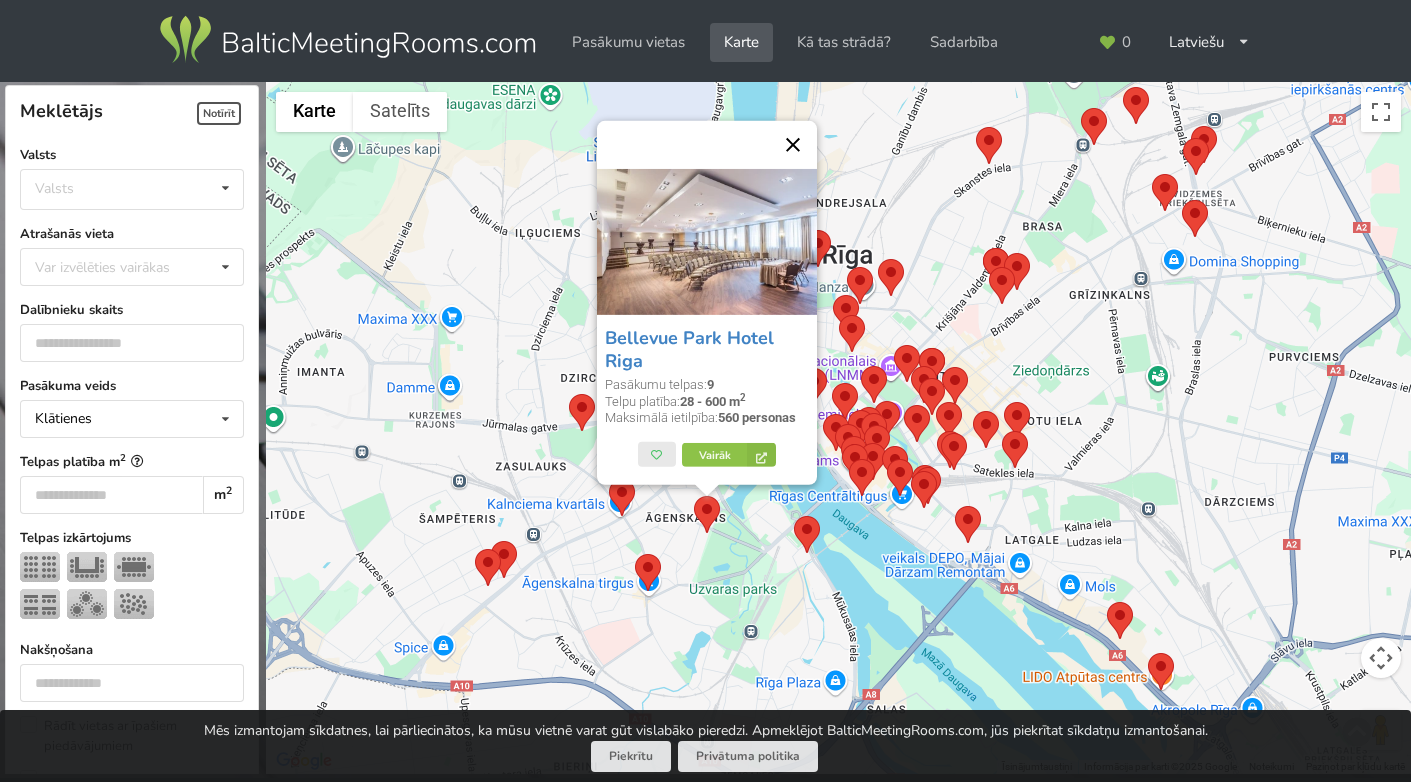 click at bounding box center (793, 145) 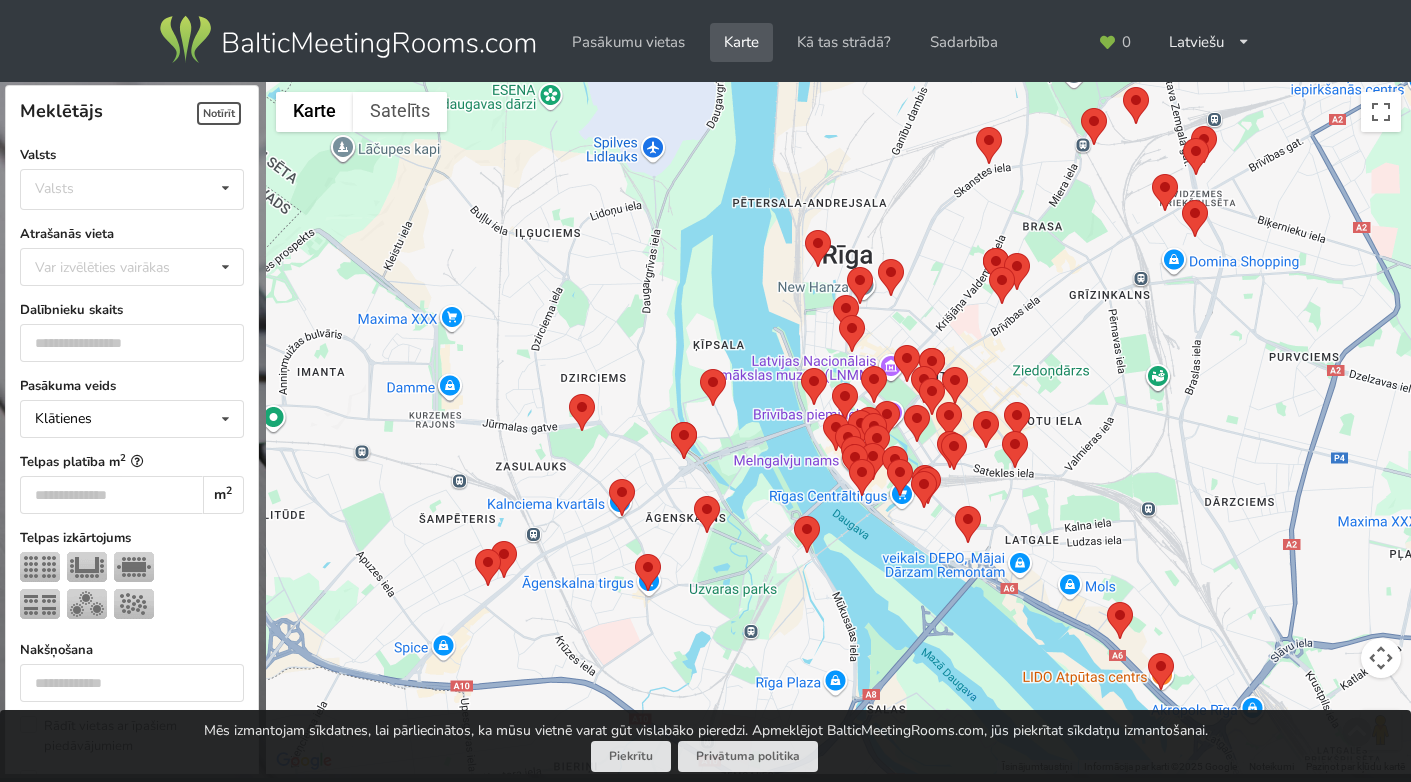 click at bounding box center (635, 554) 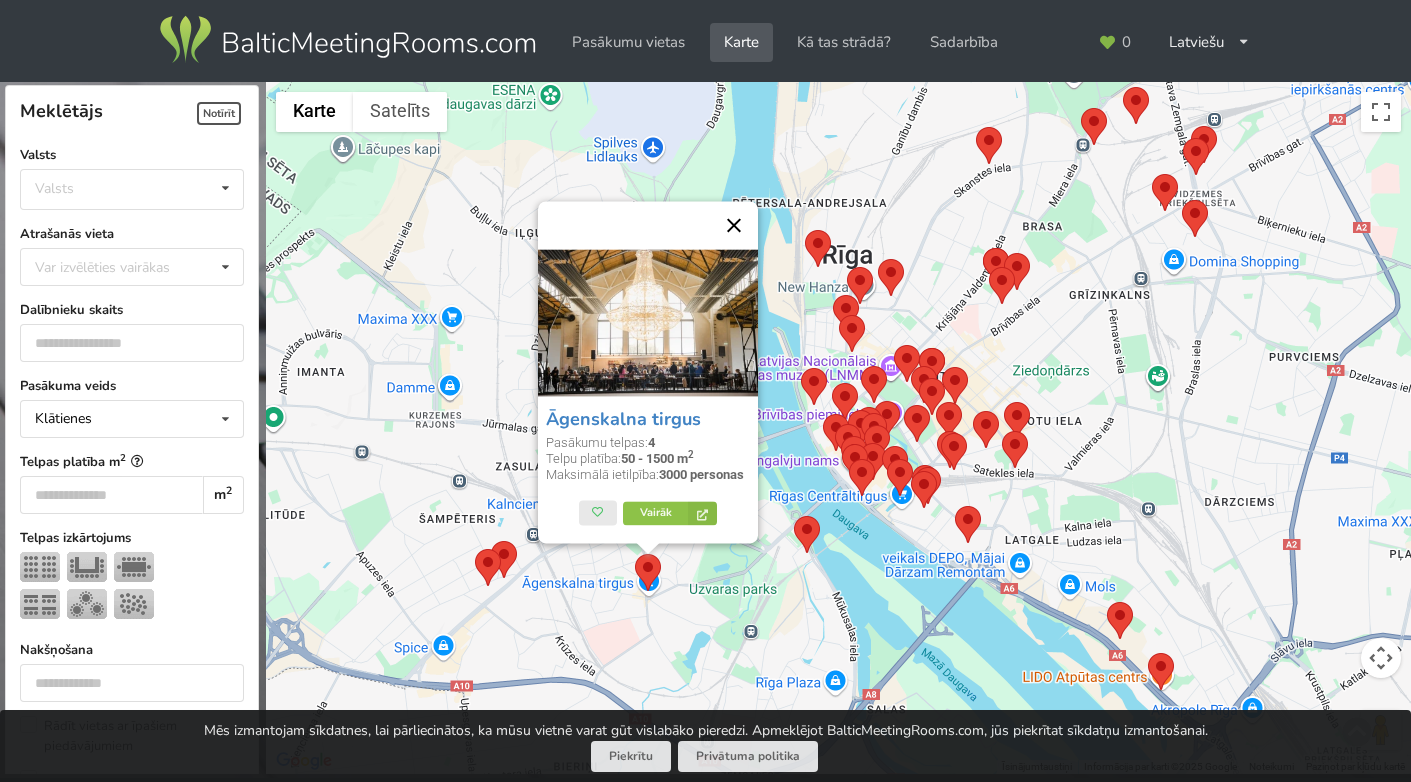 click at bounding box center [734, 225] 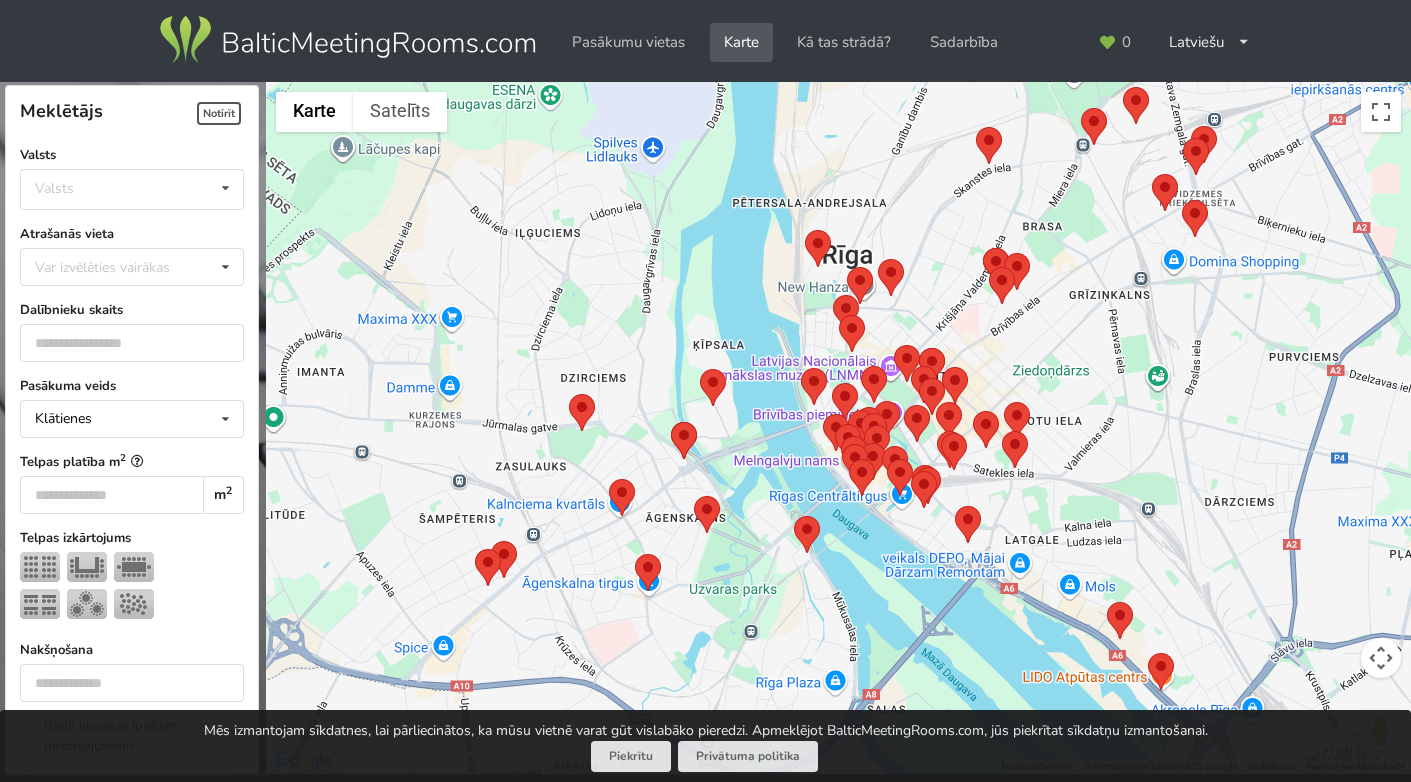 click at bounding box center (609, 479) 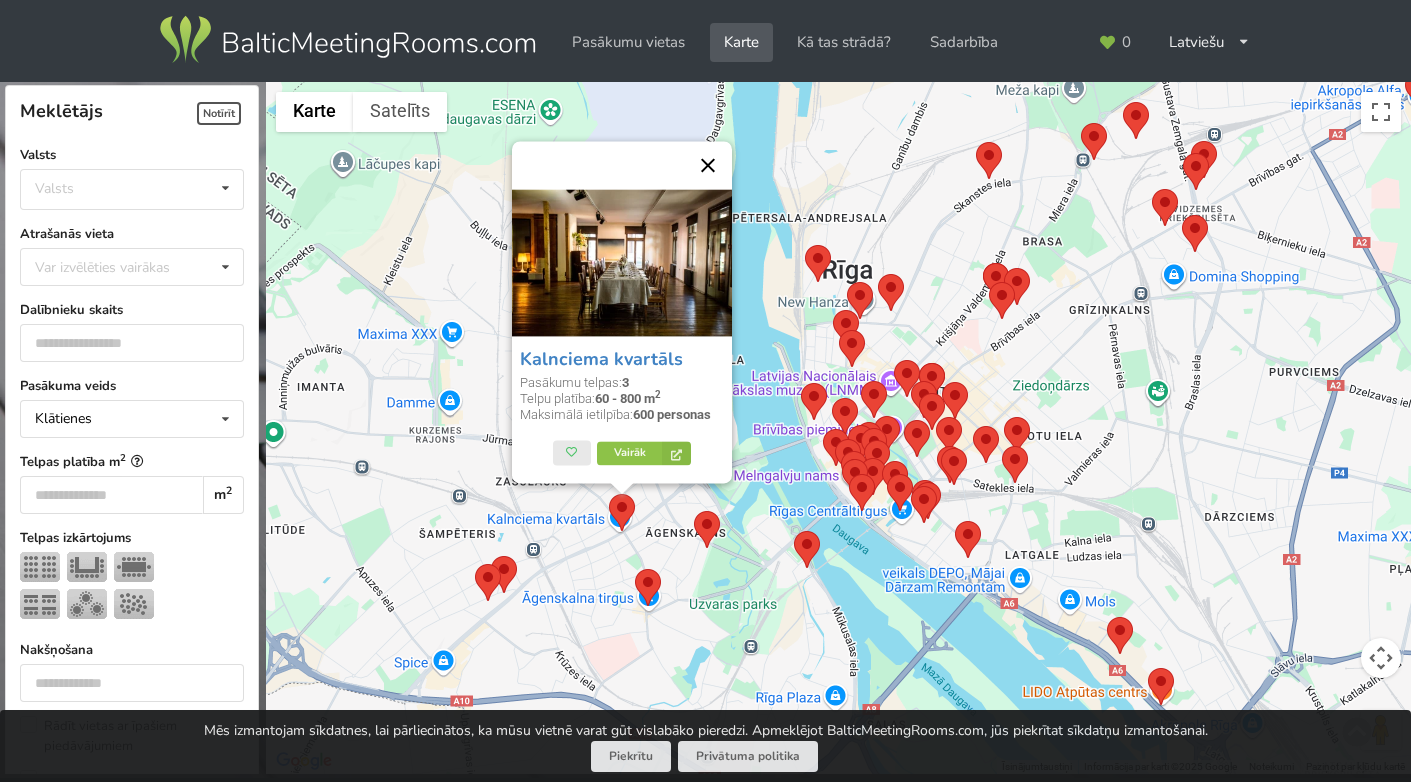click at bounding box center (708, 165) 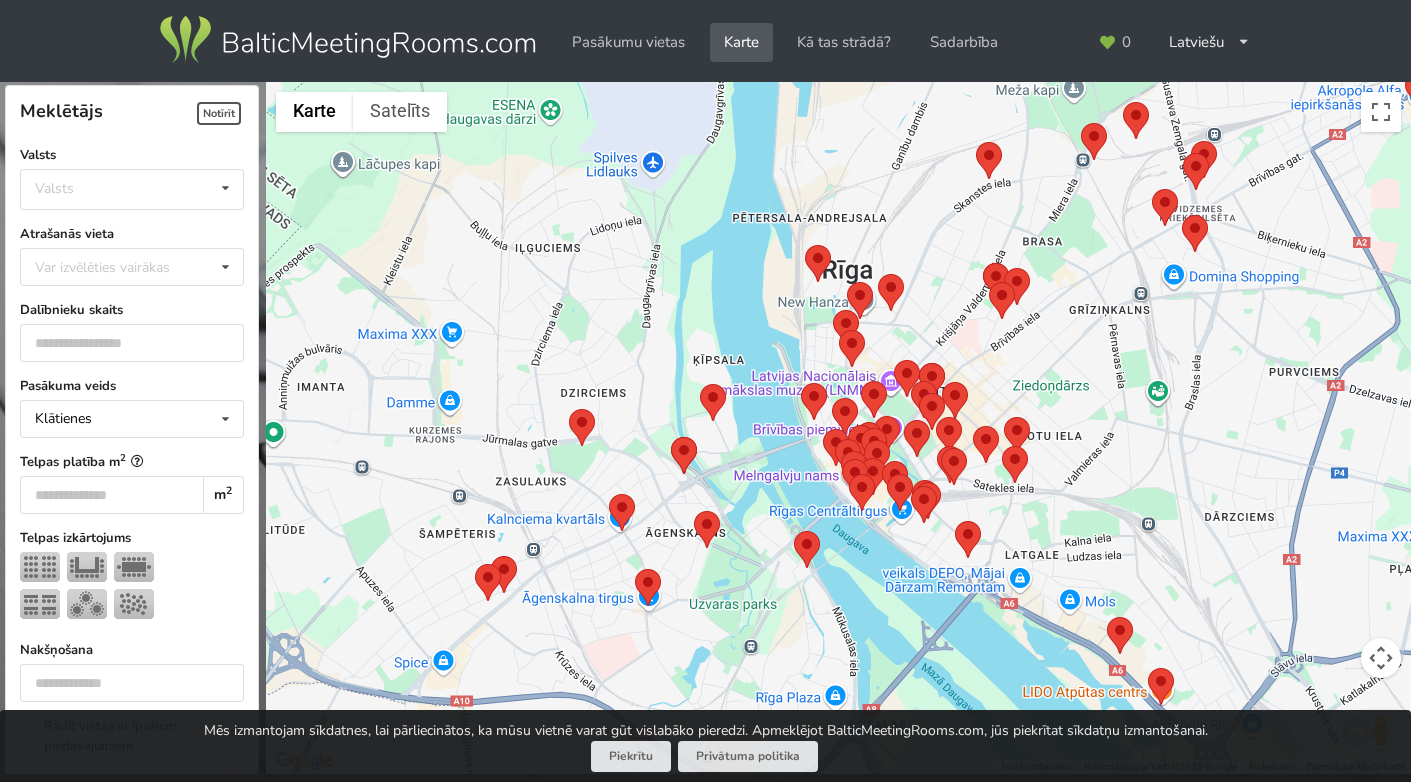click at bounding box center [491, 556] 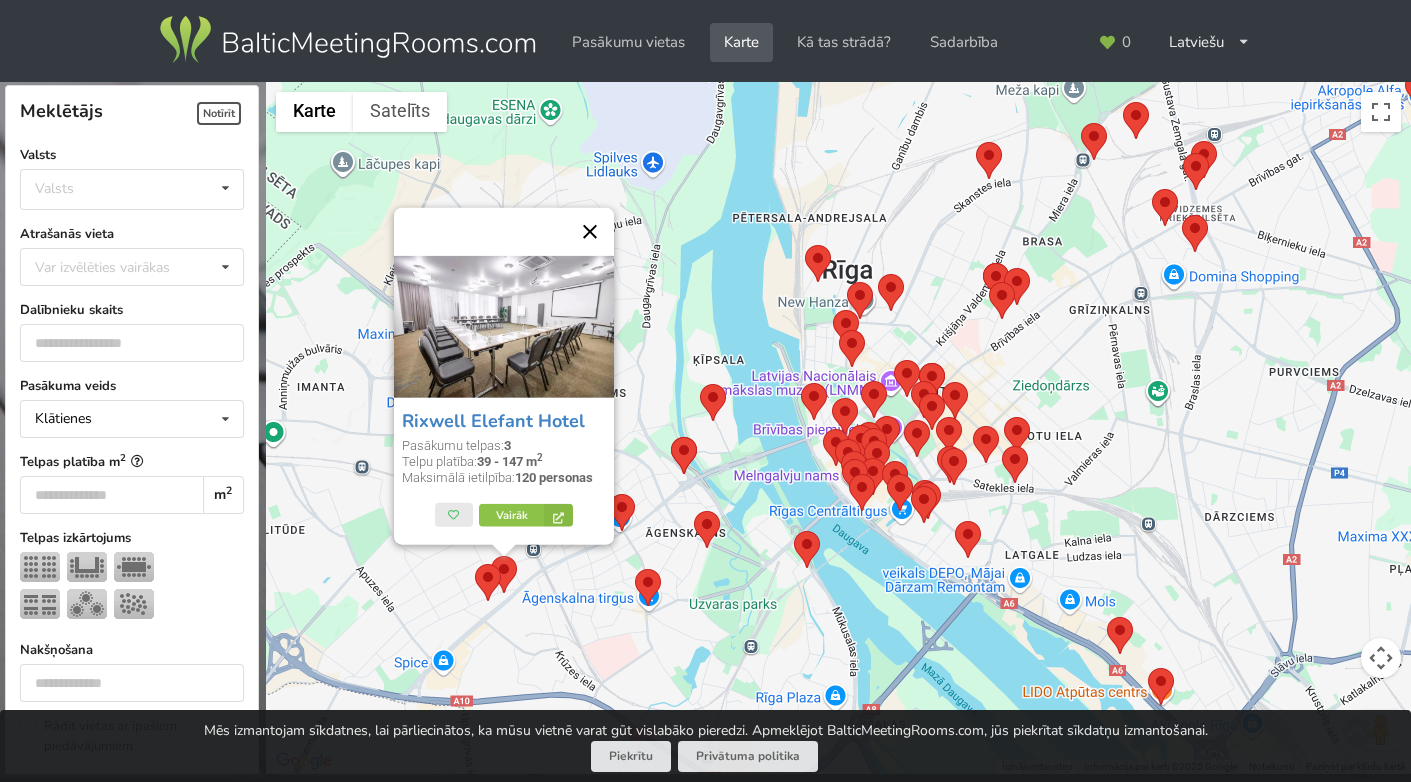 click at bounding box center (590, 231) 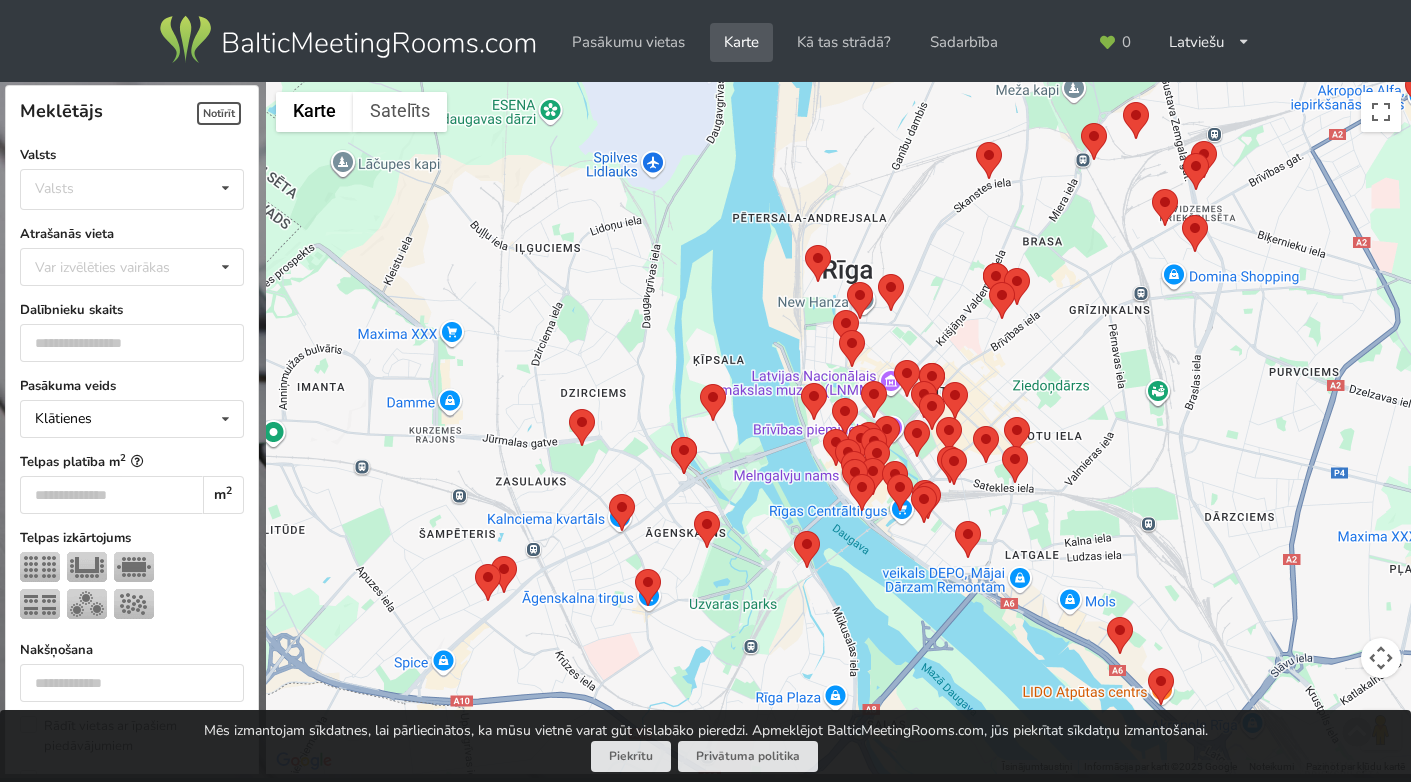 click at bounding box center (475, 564) 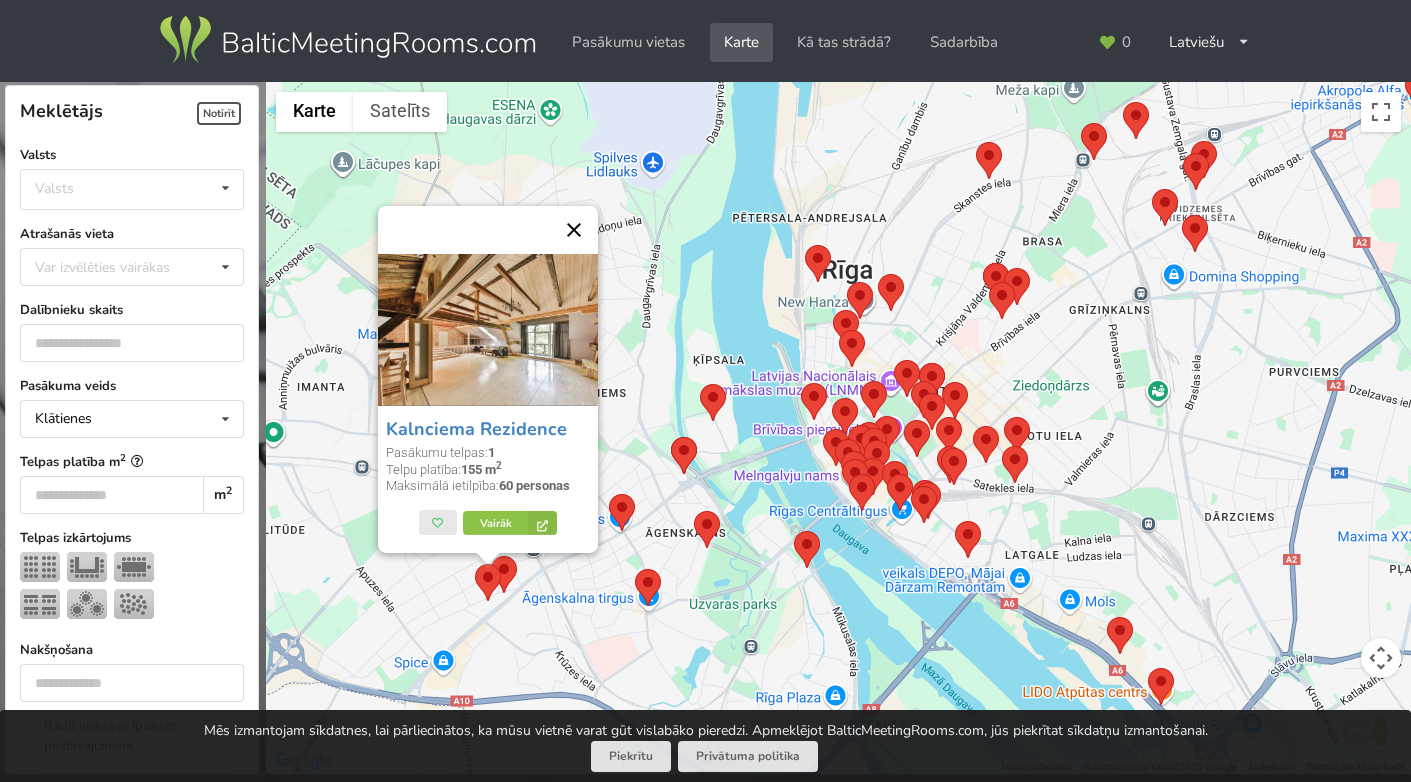 click at bounding box center [574, 230] 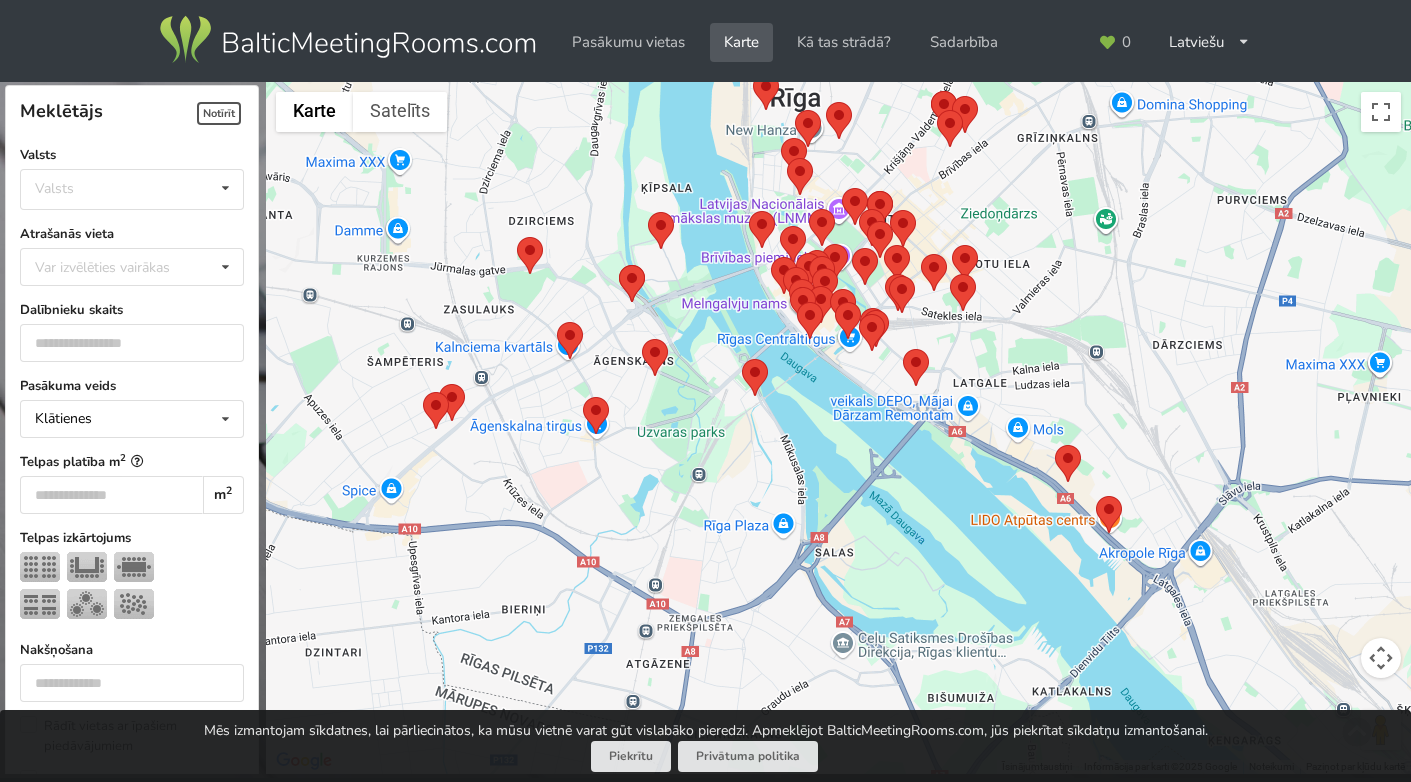 drag, startPoint x: 905, startPoint y: 575, endPoint x: 853, endPoint y: 404, distance: 178.73164 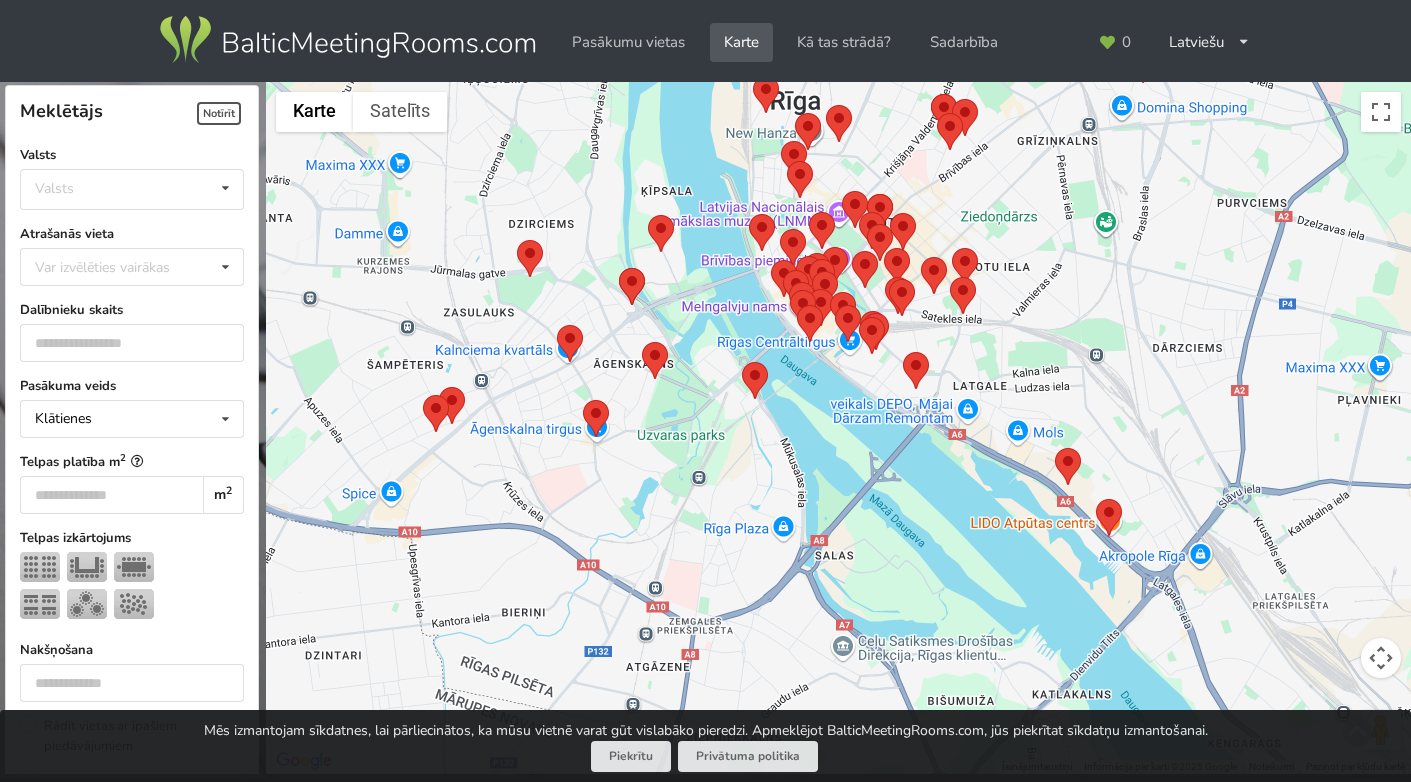 click at bounding box center (1096, 499) 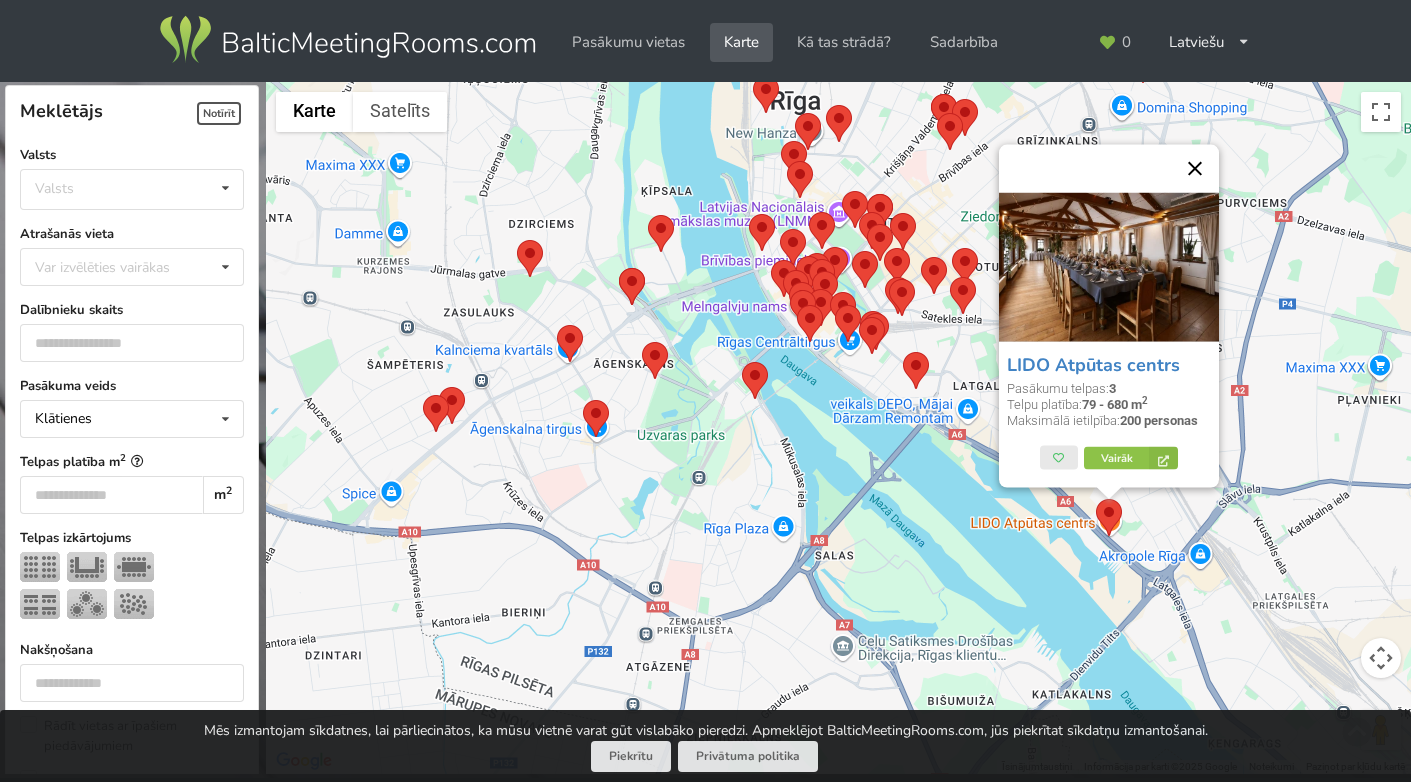 click at bounding box center [1195, 168] 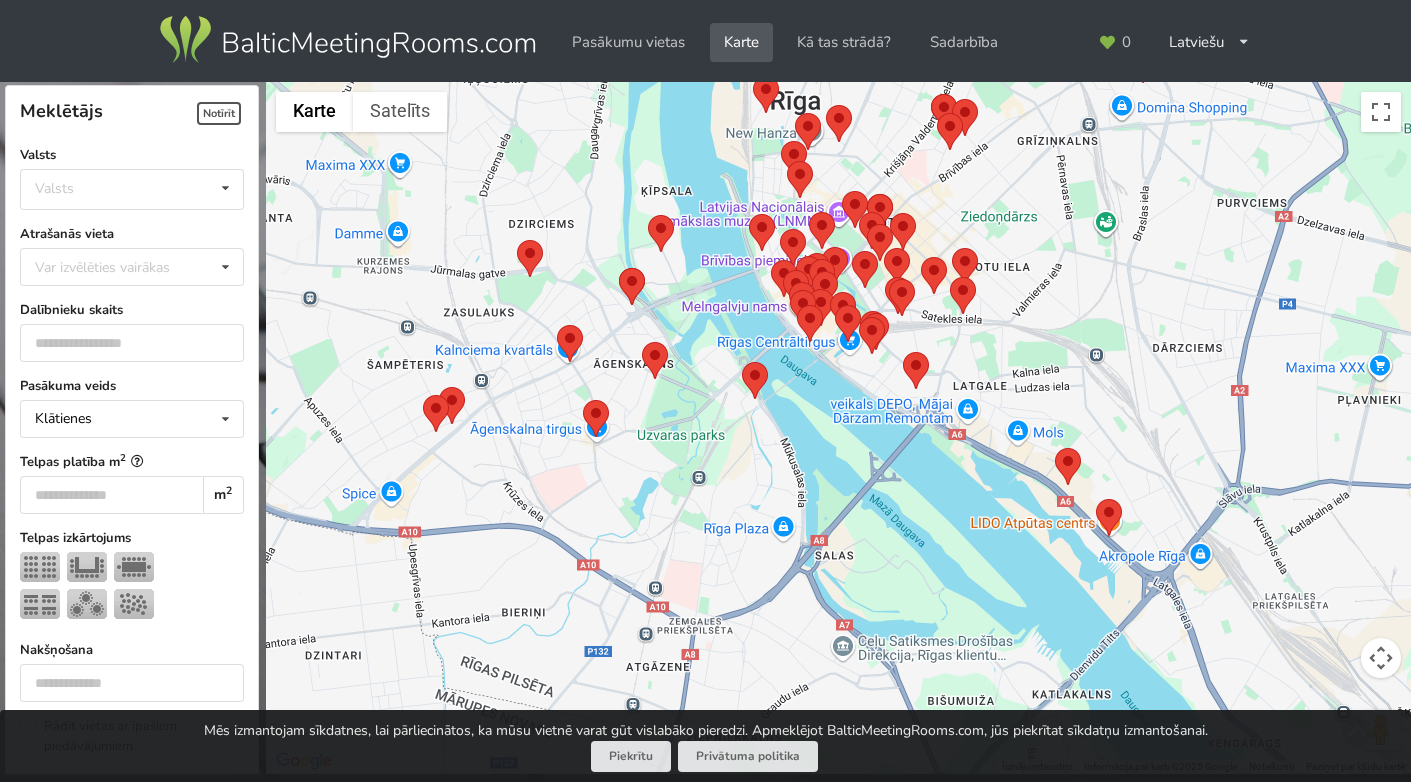 click at bounding box center [1055, 448] 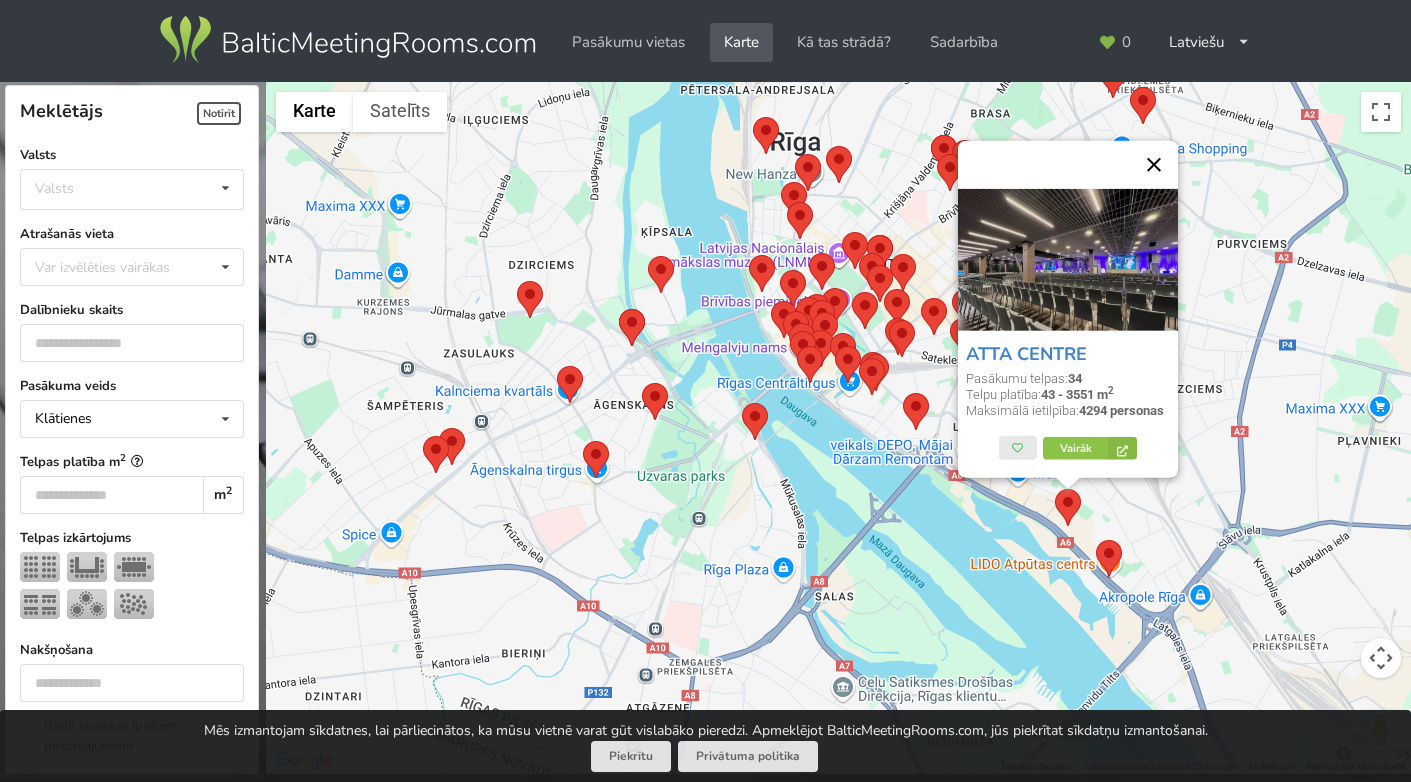 click at bounding box center [1154, 164] 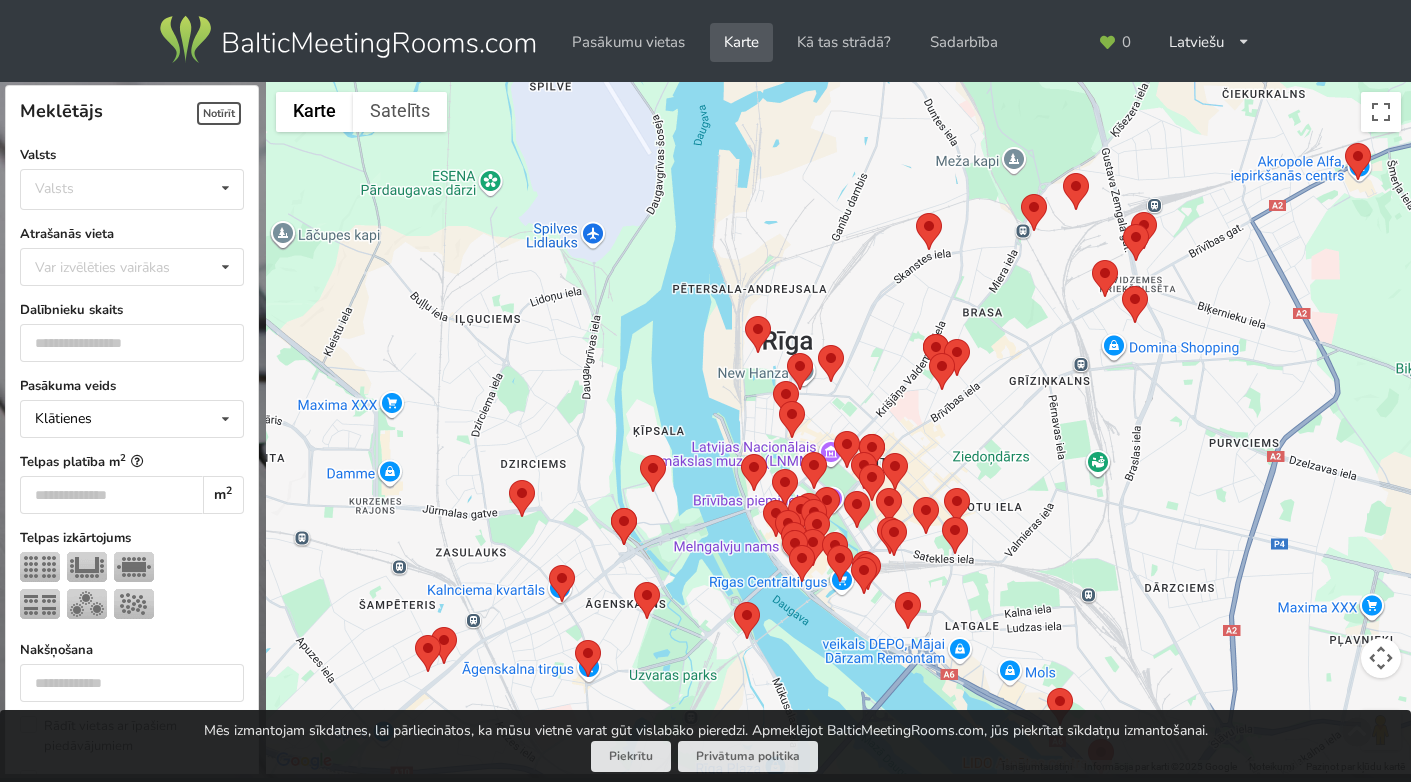 drag, startPoint x: 1088, startPoint y: 288, endPoint x: 1085, endPoint y: 491, distance: 203.02217 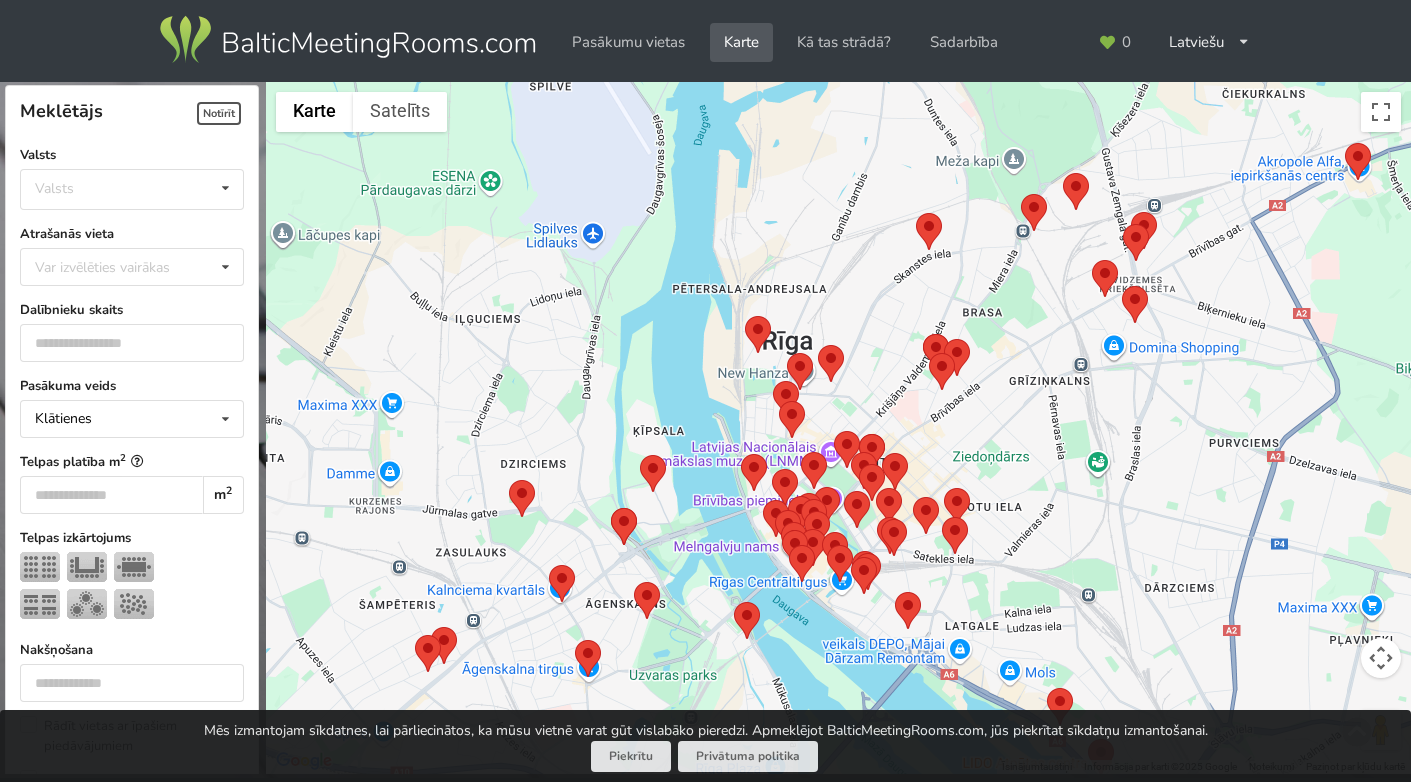 click at bounding box center [838, 428] 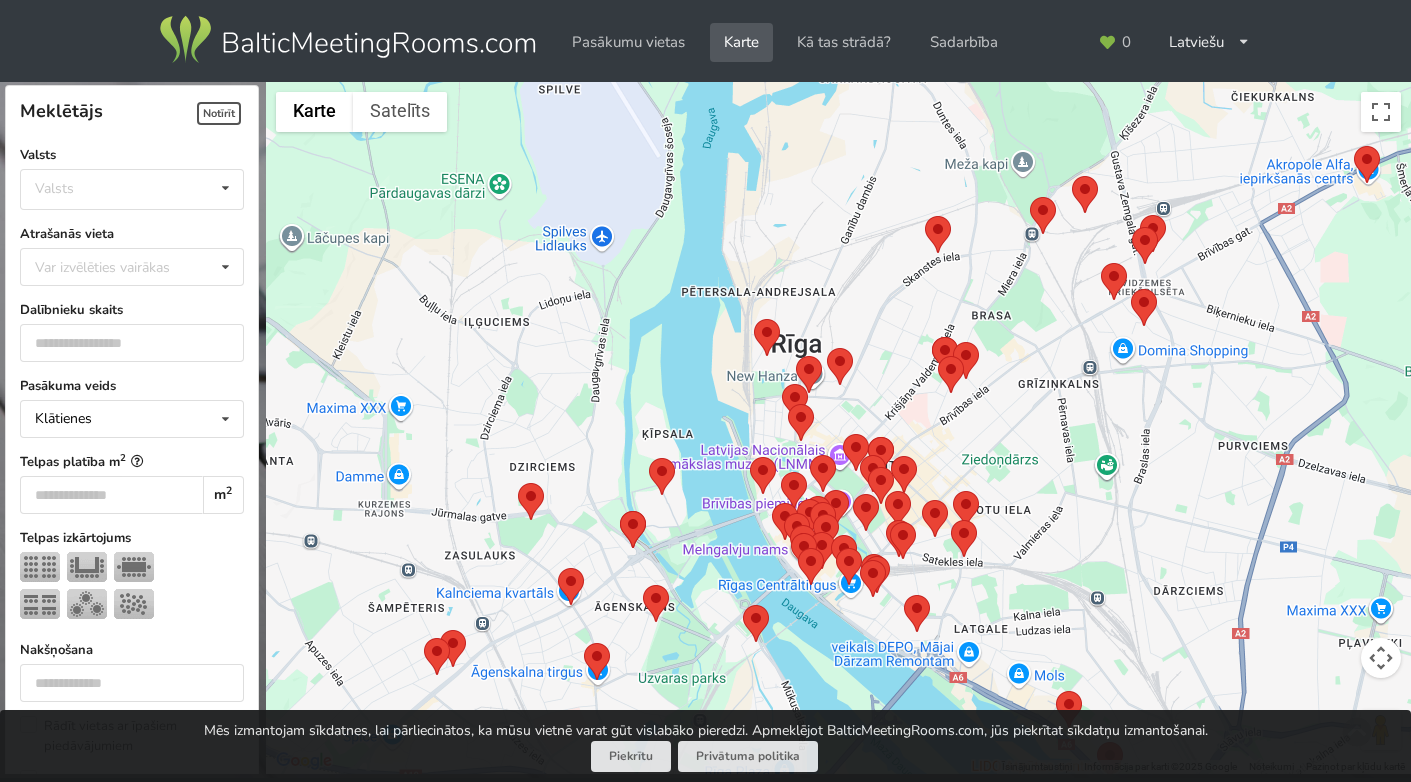click at bounding box center [1132, 227] 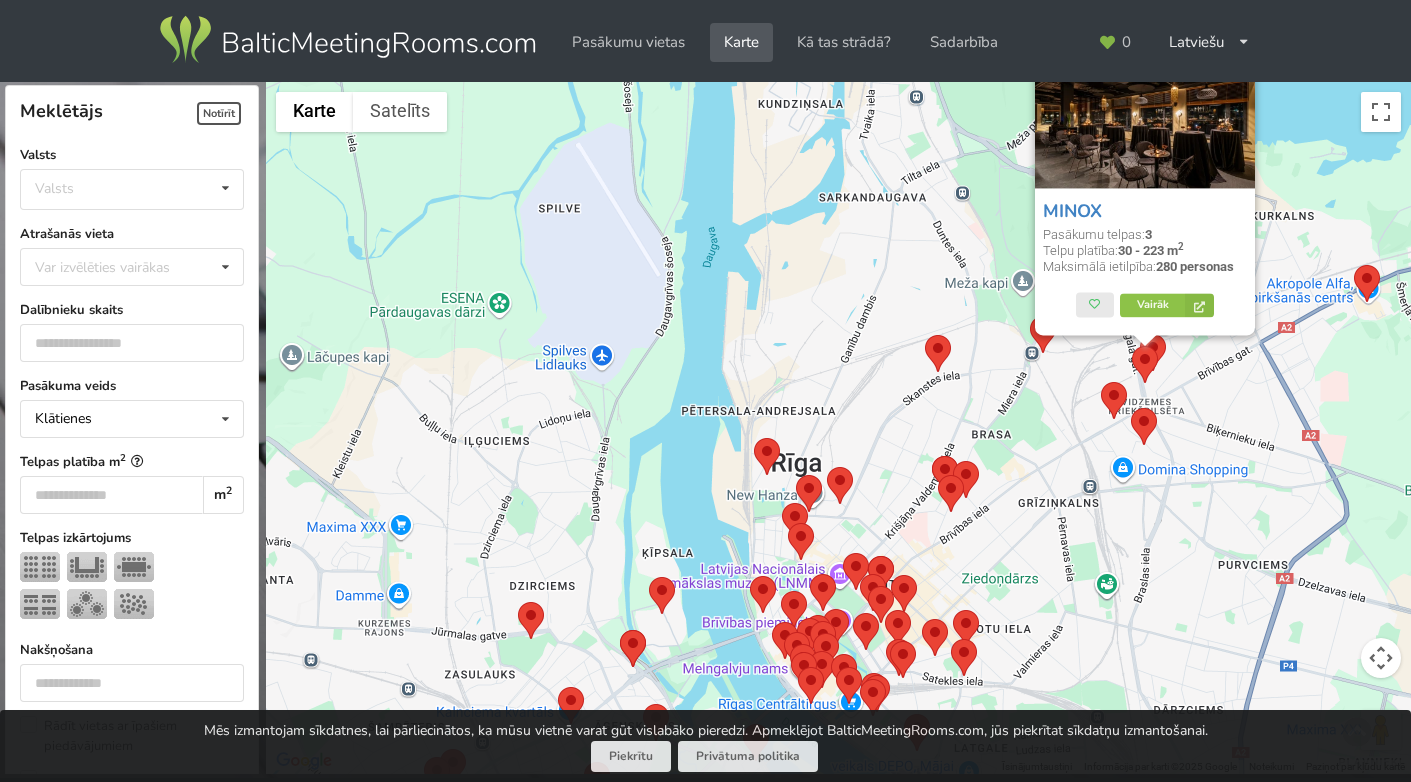 drag, startPoint x: 1215, startPoint y: 227, endPoint x: 1198, endPoint y: 383, distance: 156.92355 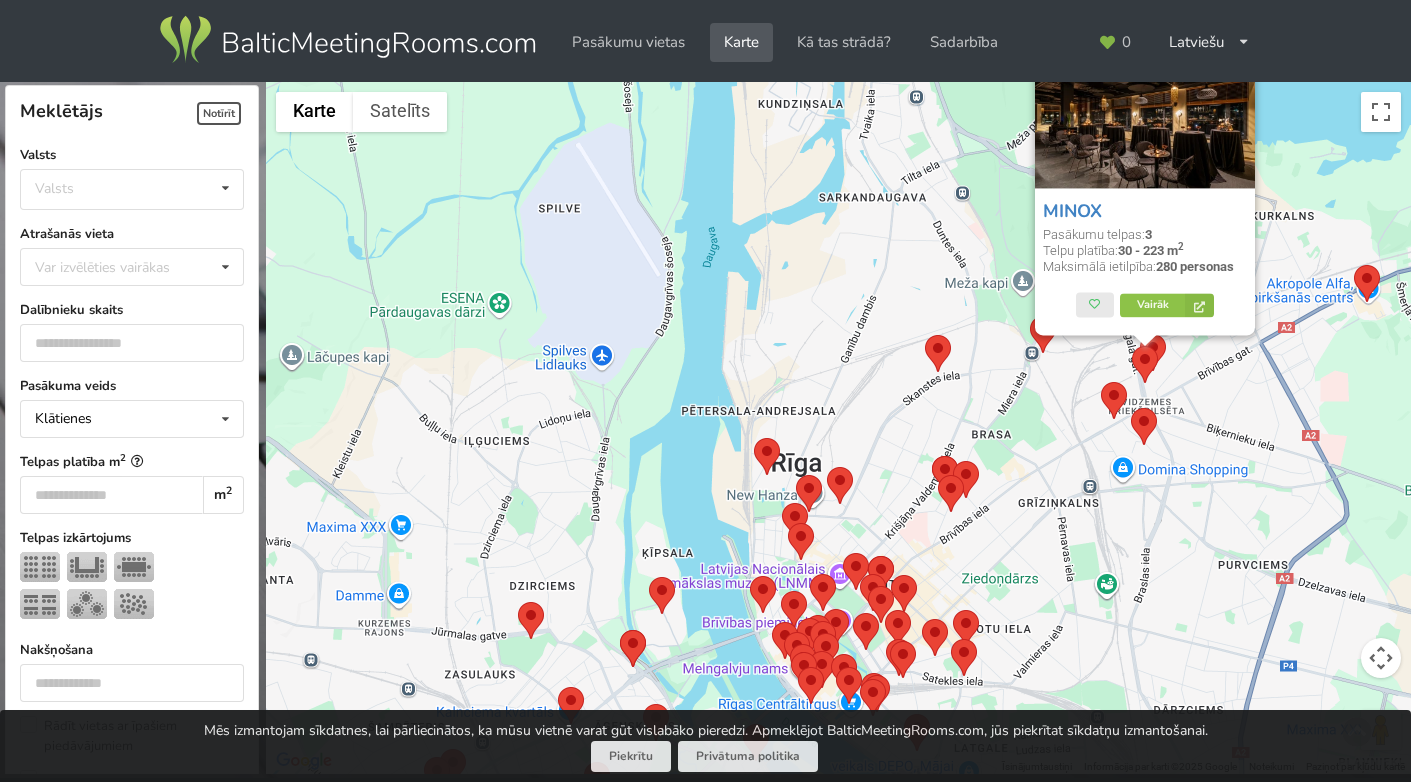 click on "MINOX
Pasākumu telpas:  3
Telpu platība:  30 - 223 m 2
Maksimālā ietilpība:  280 personas
Vairāk" at bounding box center [838, 428] 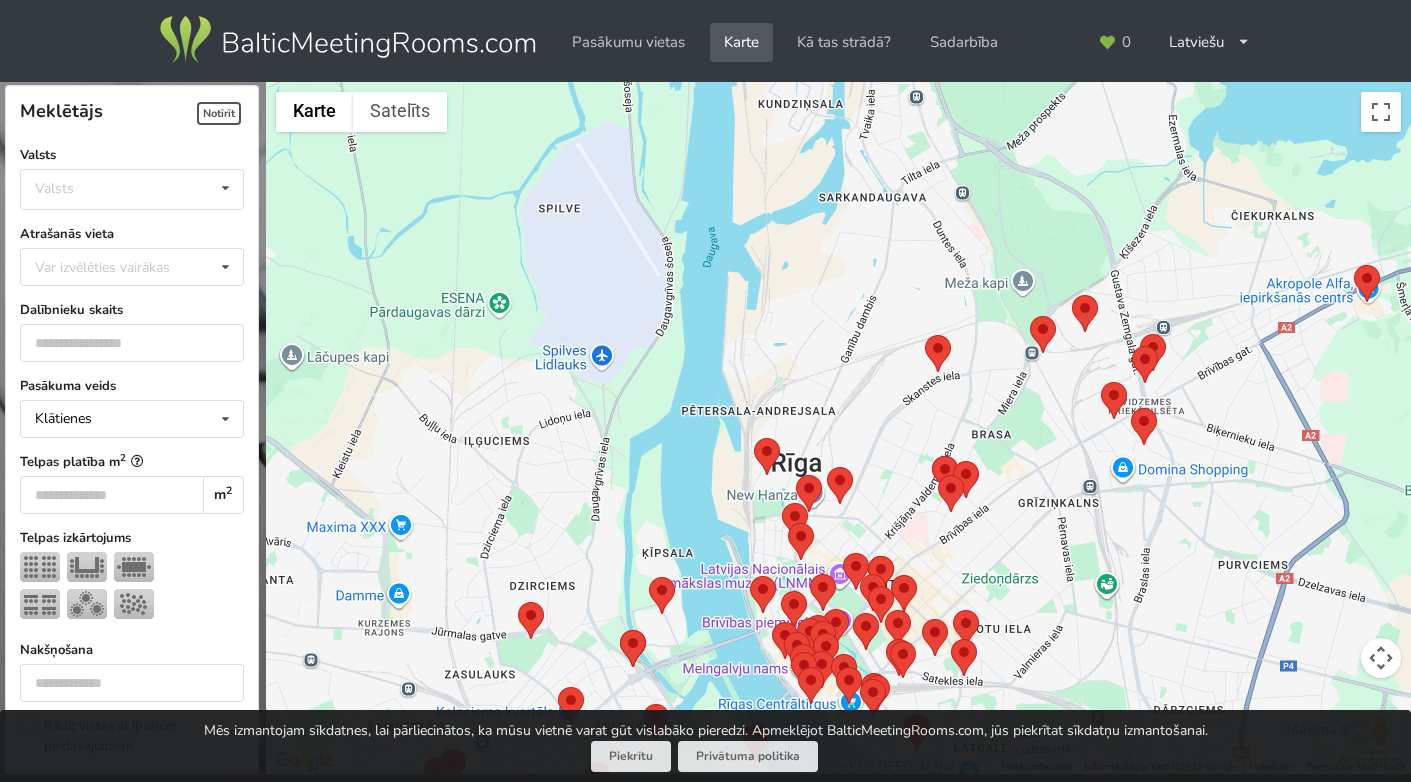 click at bounding box center (1132, 346) 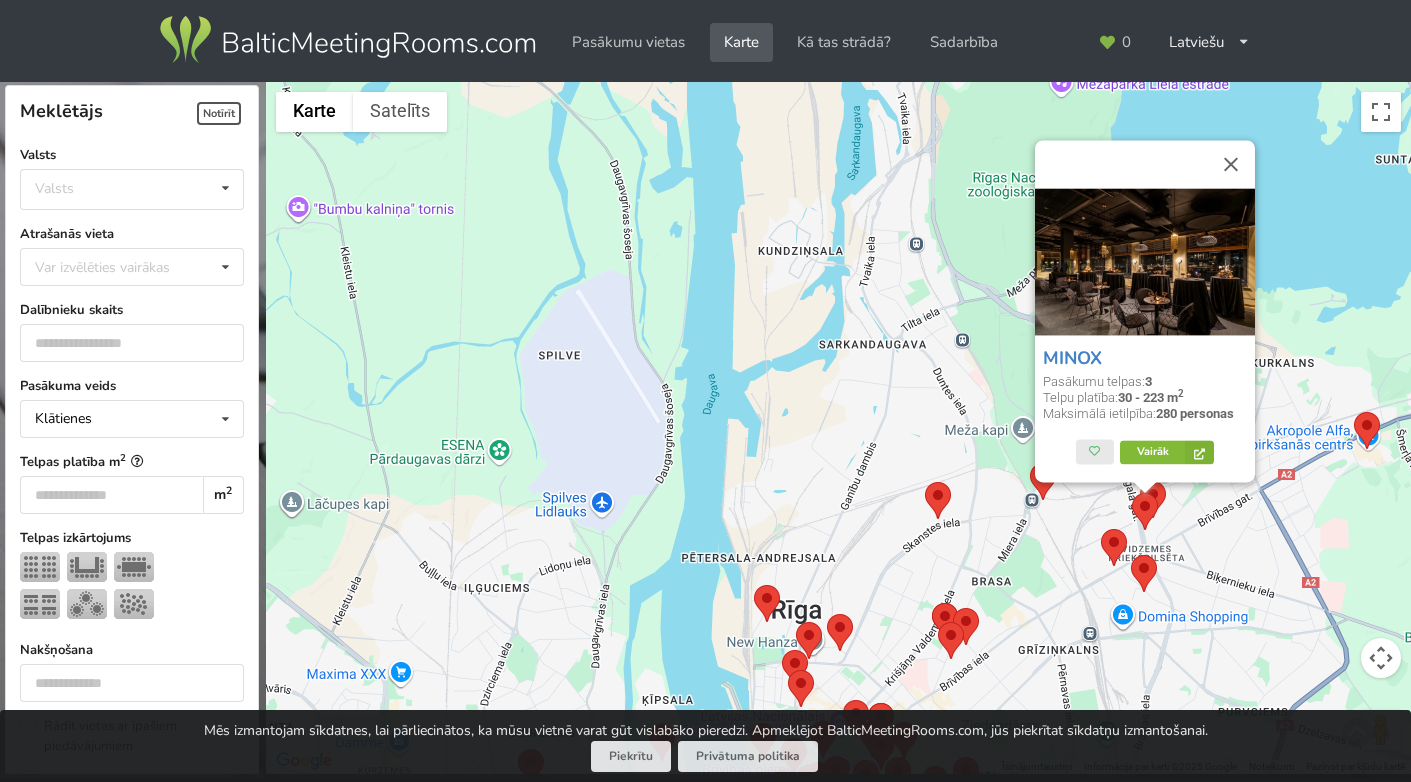 click on "Vairāk" at bounding box center [1167, 452] 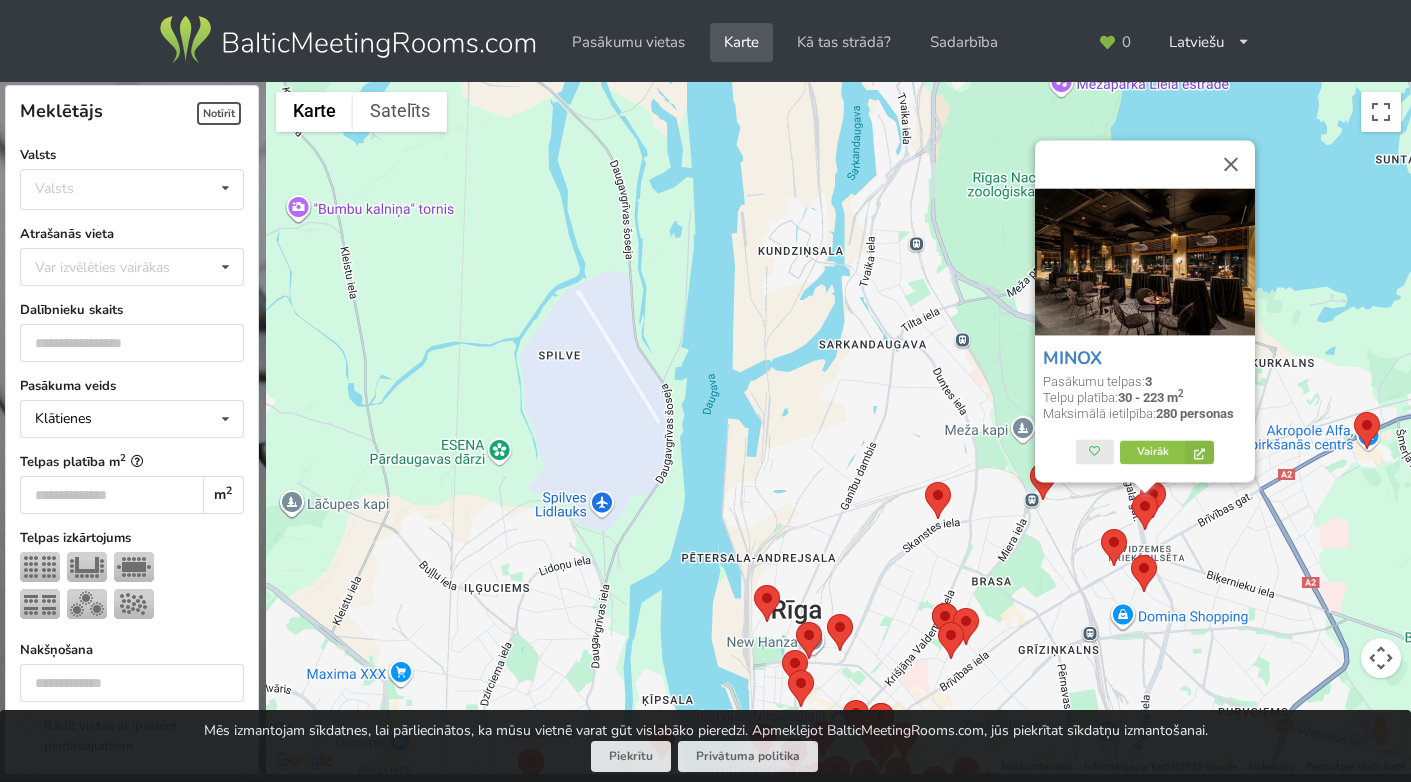 click at bounding box center (1101, 529) 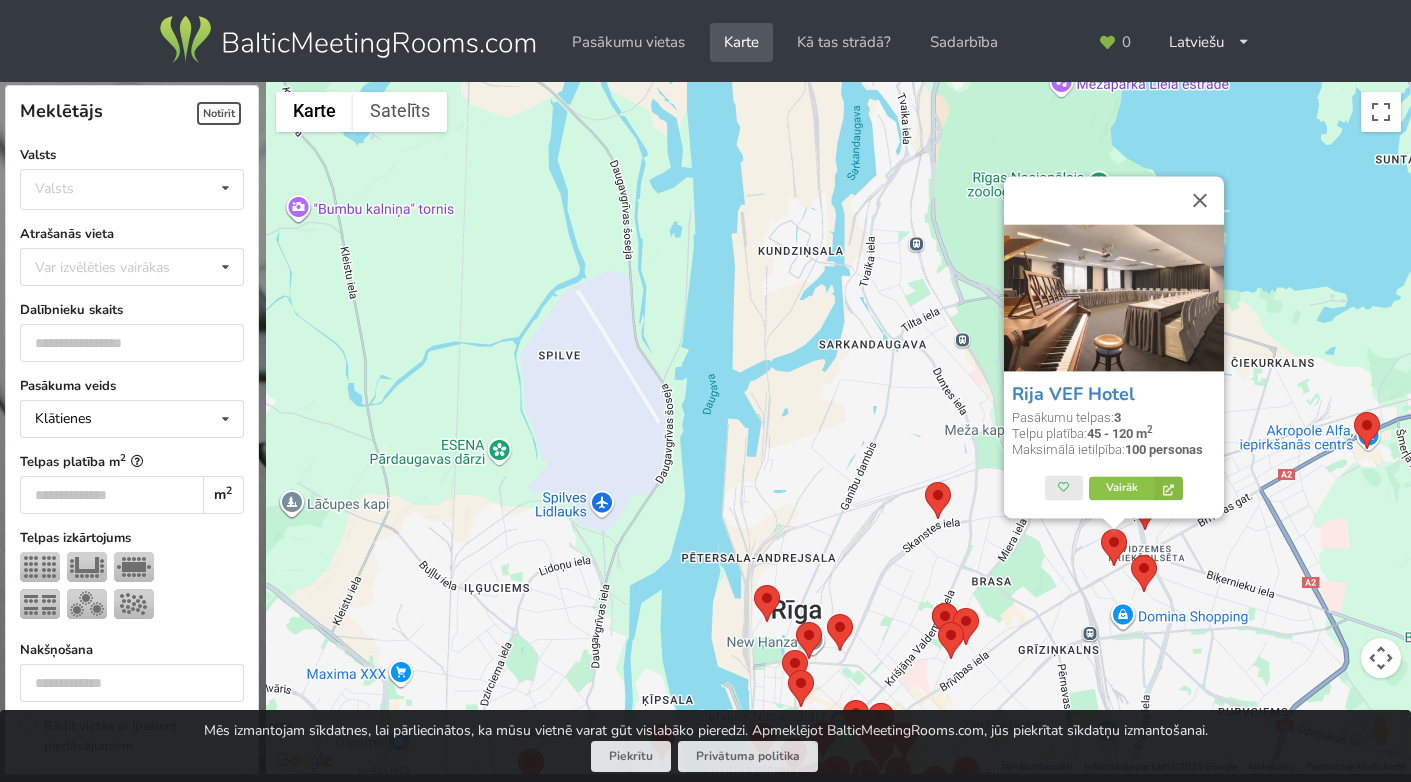 click at bounding box center (1131, 555) 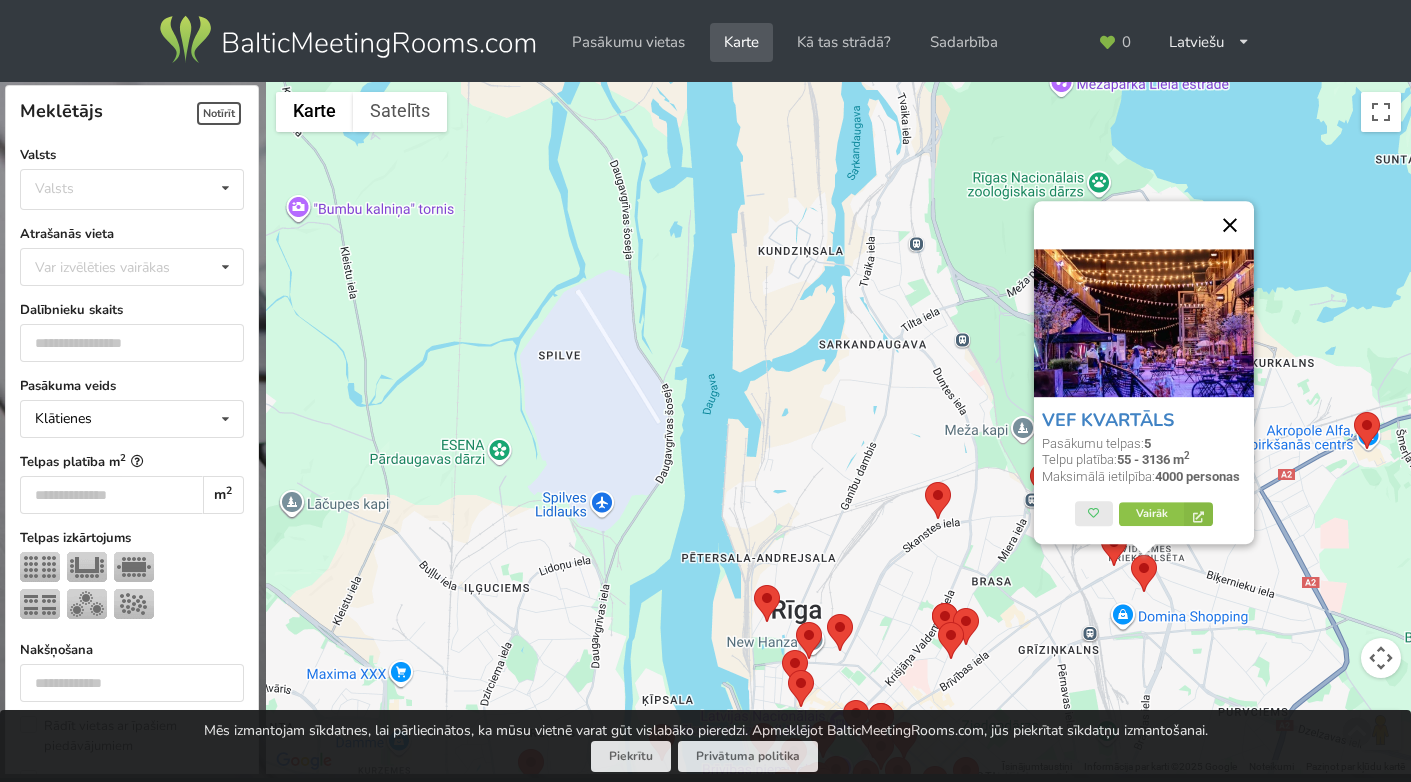 click at bounding box center (1230, 225) 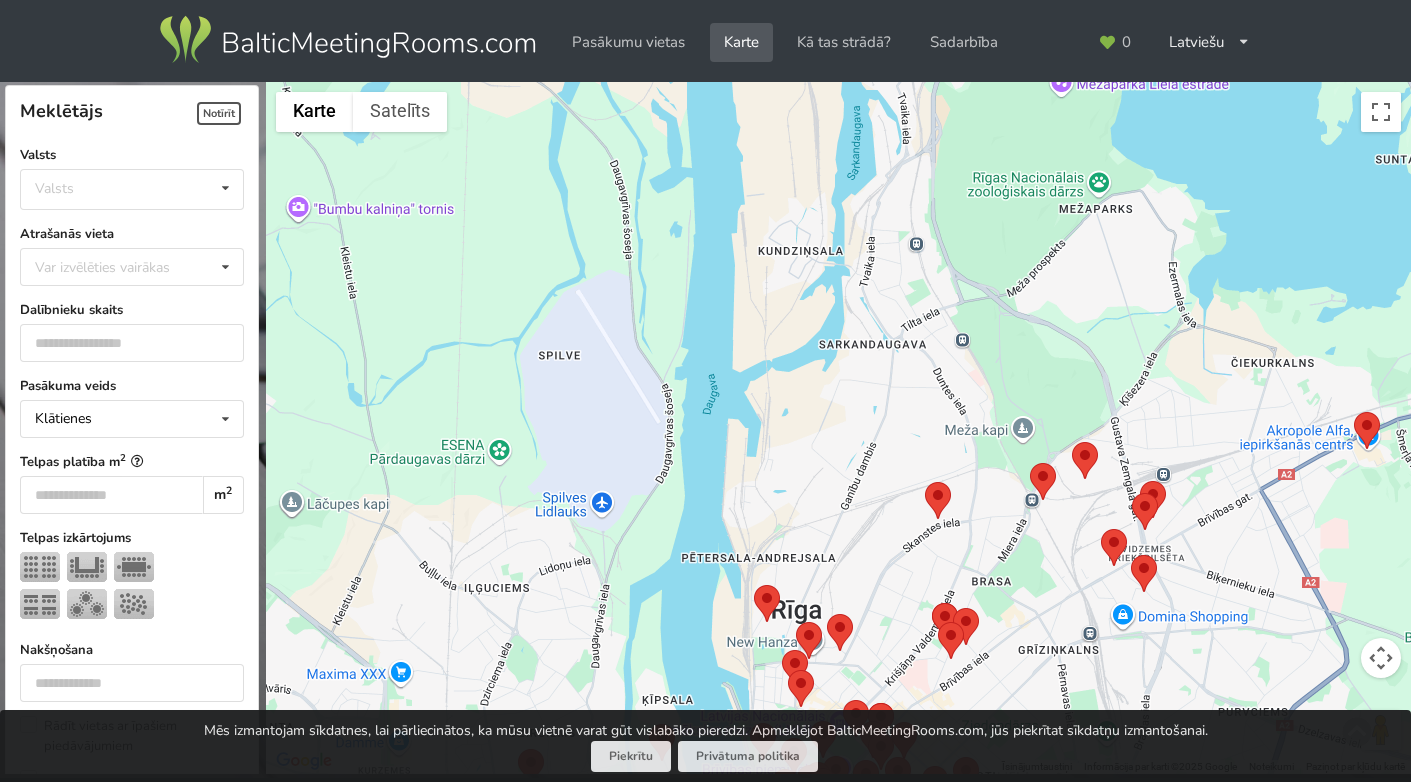 click at bounding box center [1140, 481] 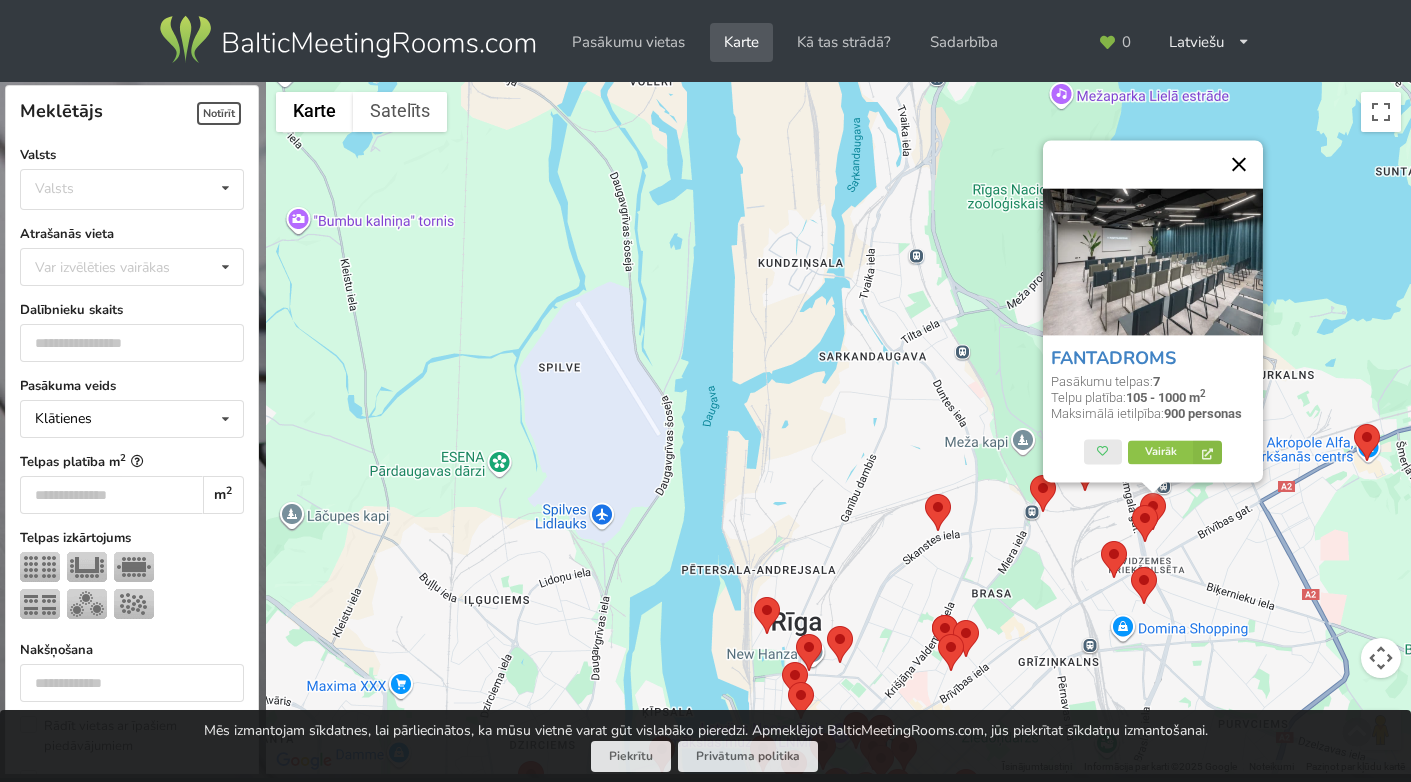 click at bounding box center [1239, 164] 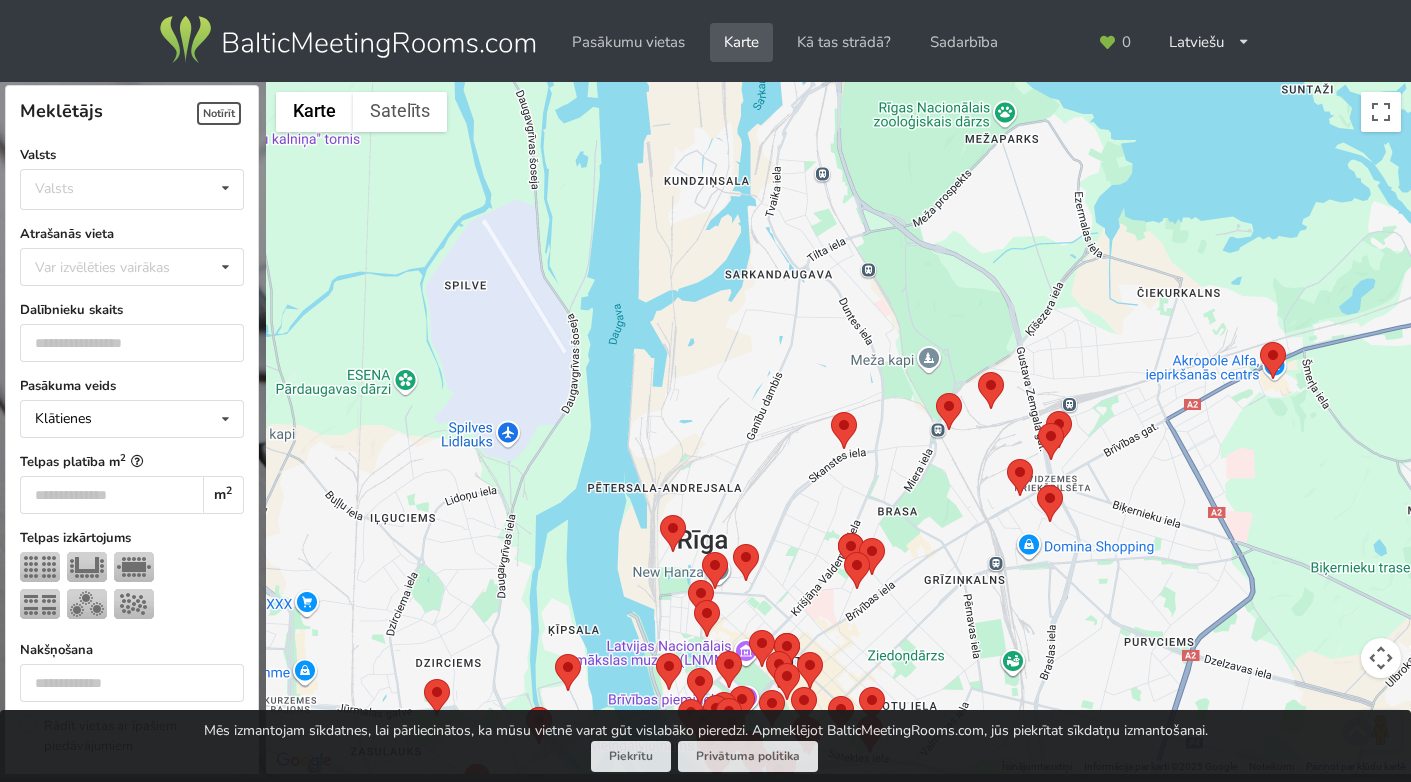 drag, startPoint x: 1006, startPoint y: 542, endPoint x: 905, endPoint y: 465, distance: 127.00394 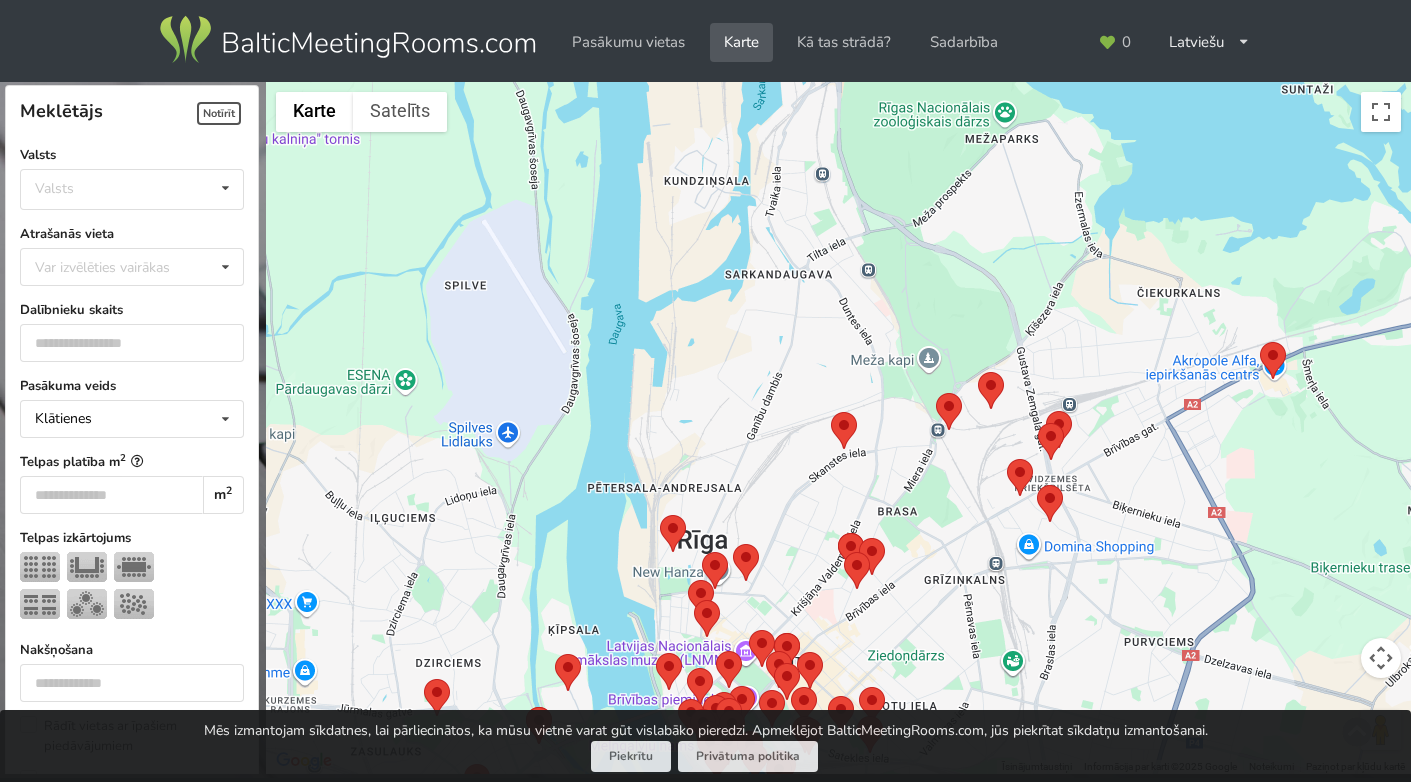 click at bounding box center [838, 428] 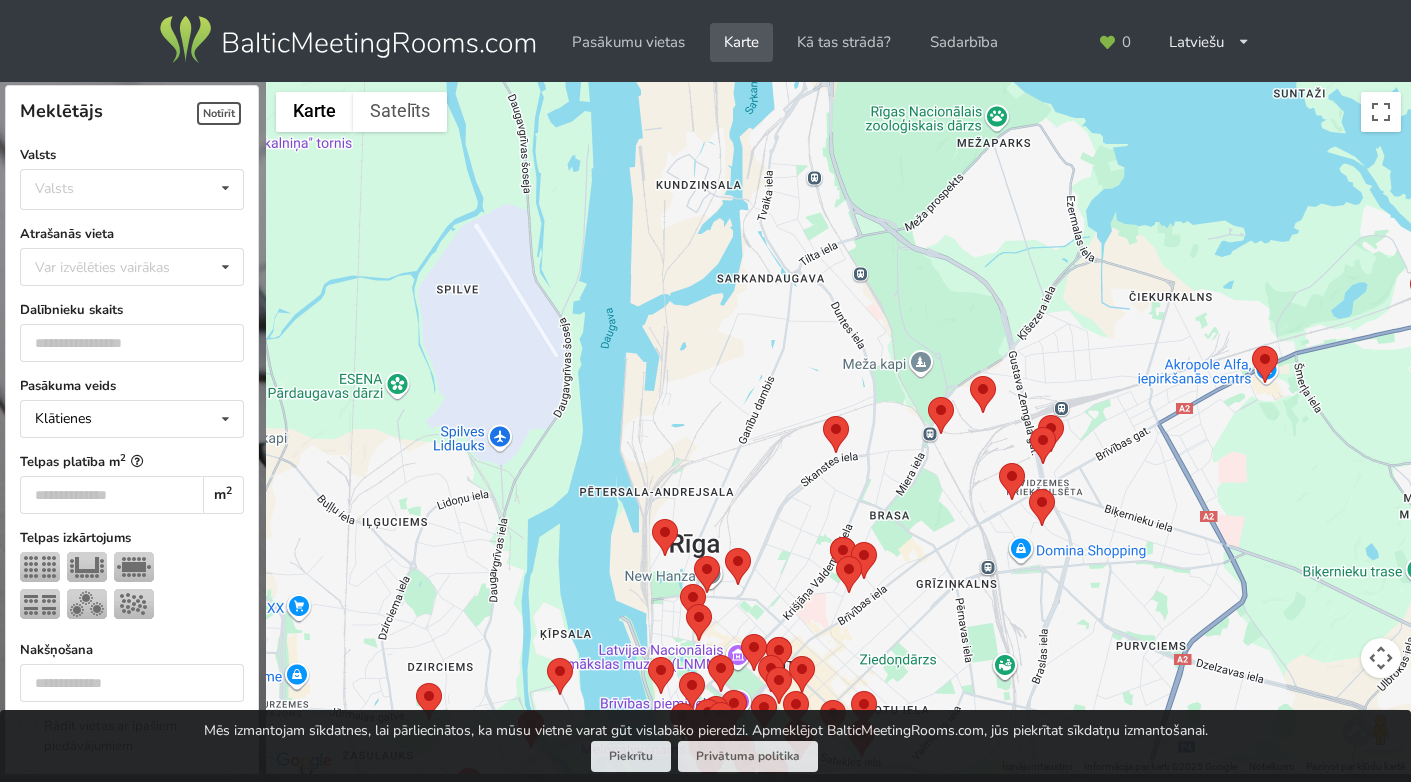 click at bounding box center [1252, 346] 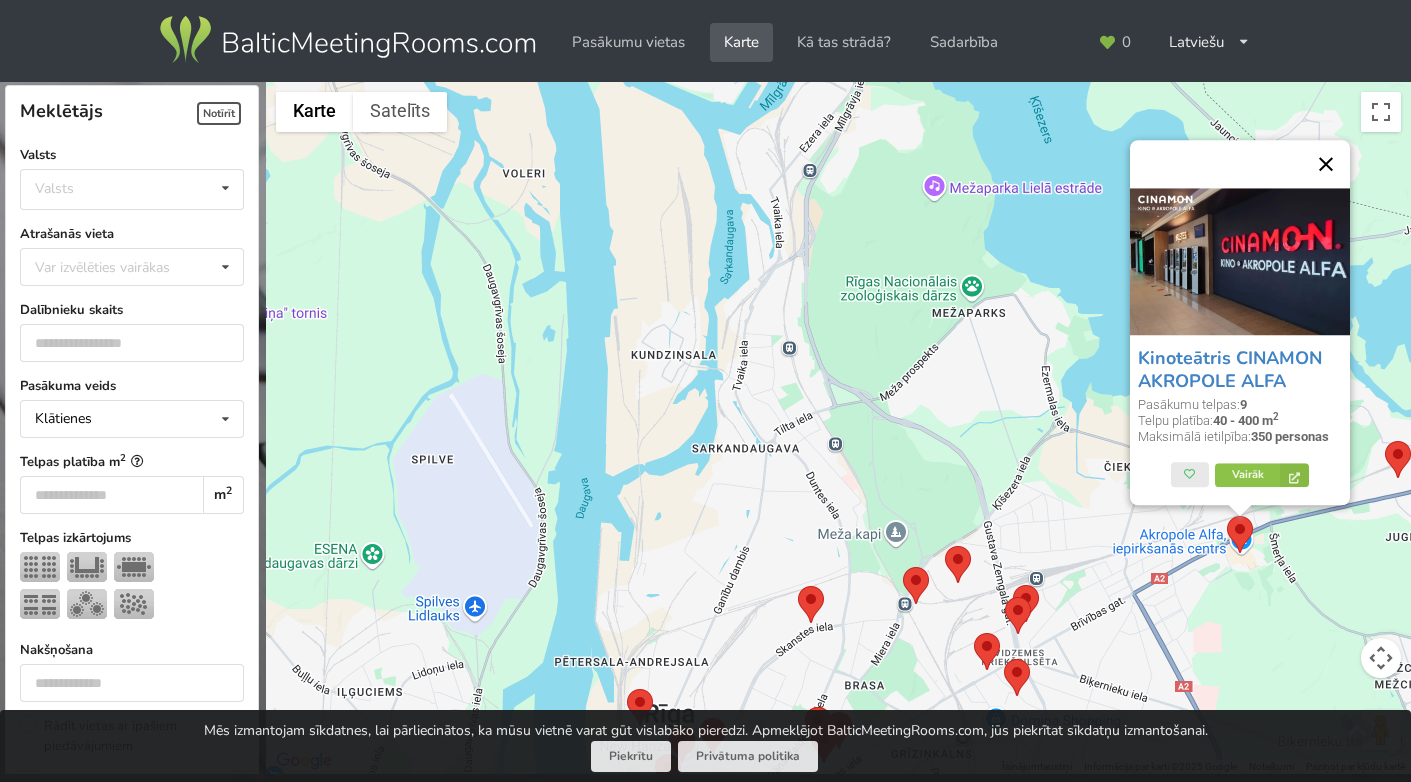 click at bounding box center (1326, 164) 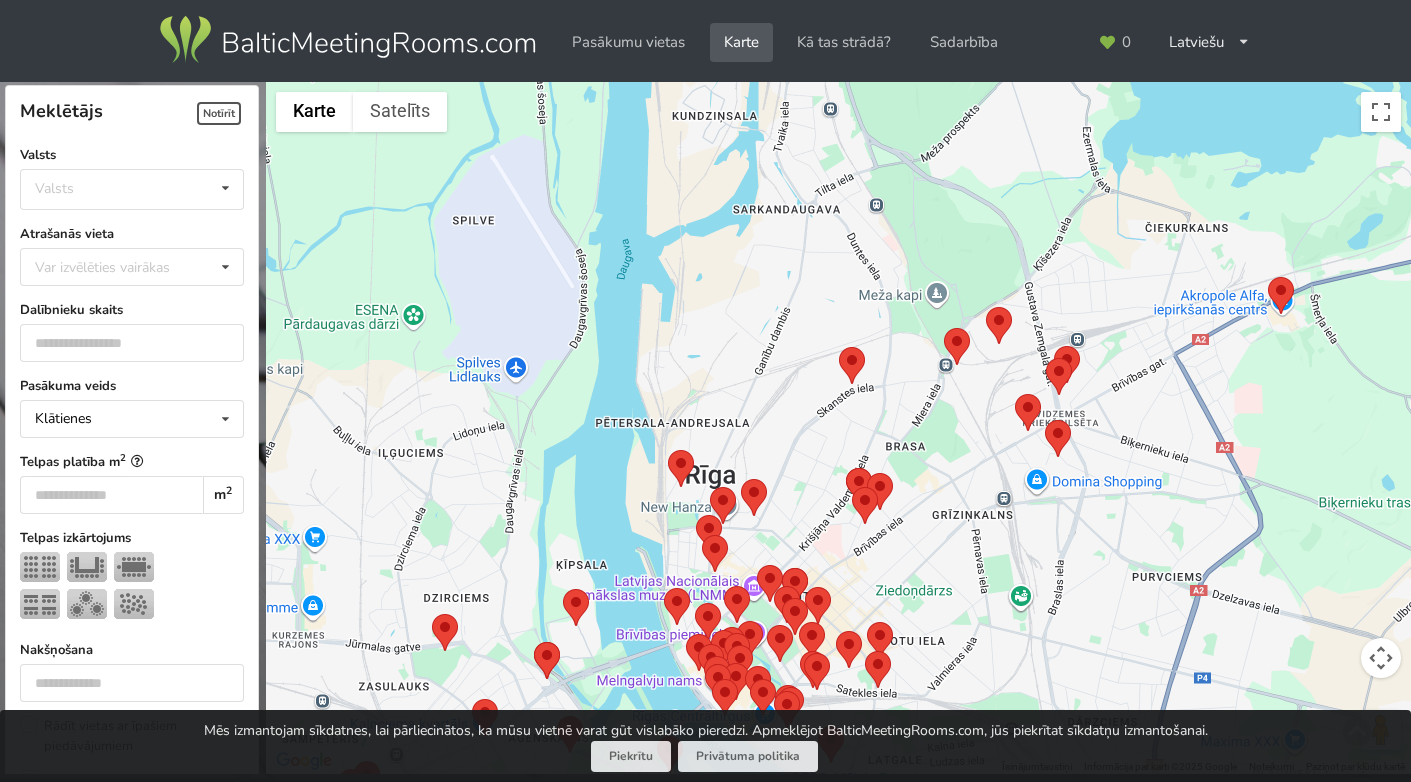 drag, startPoint x: 1088, startPoint y: 482, endPoint x: 1138, endPoint y: 213, distance: 273.6074 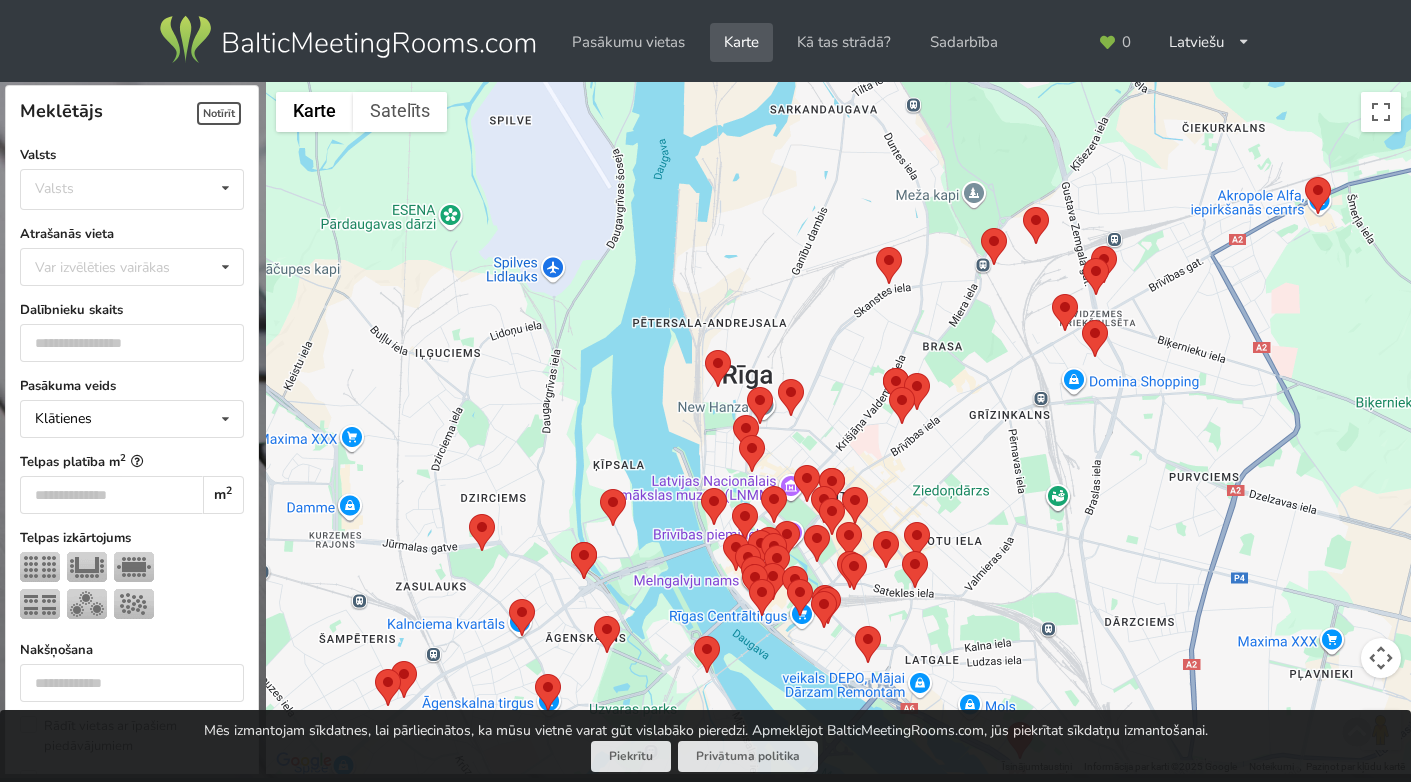 click at bounding box center (838, 428) 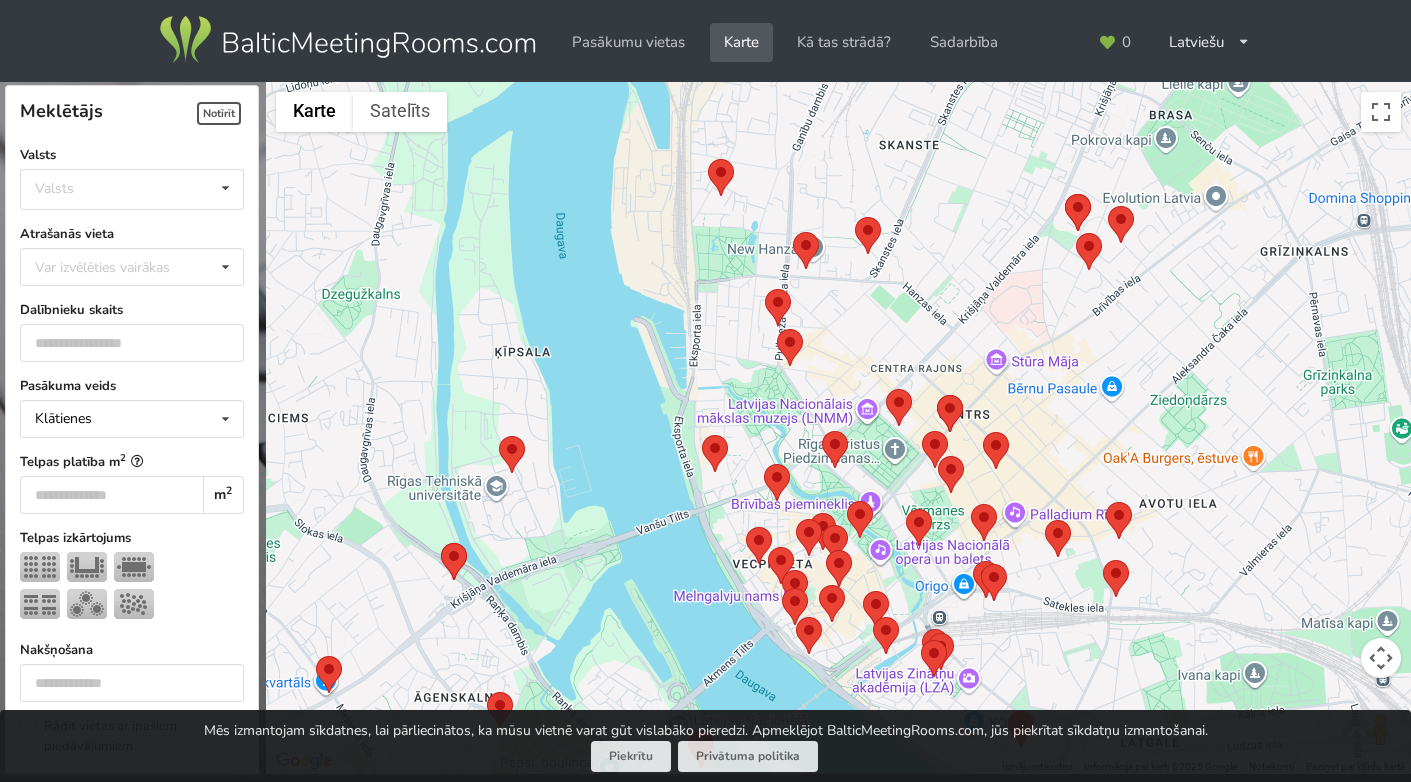 click at bounding box center [838, 428] 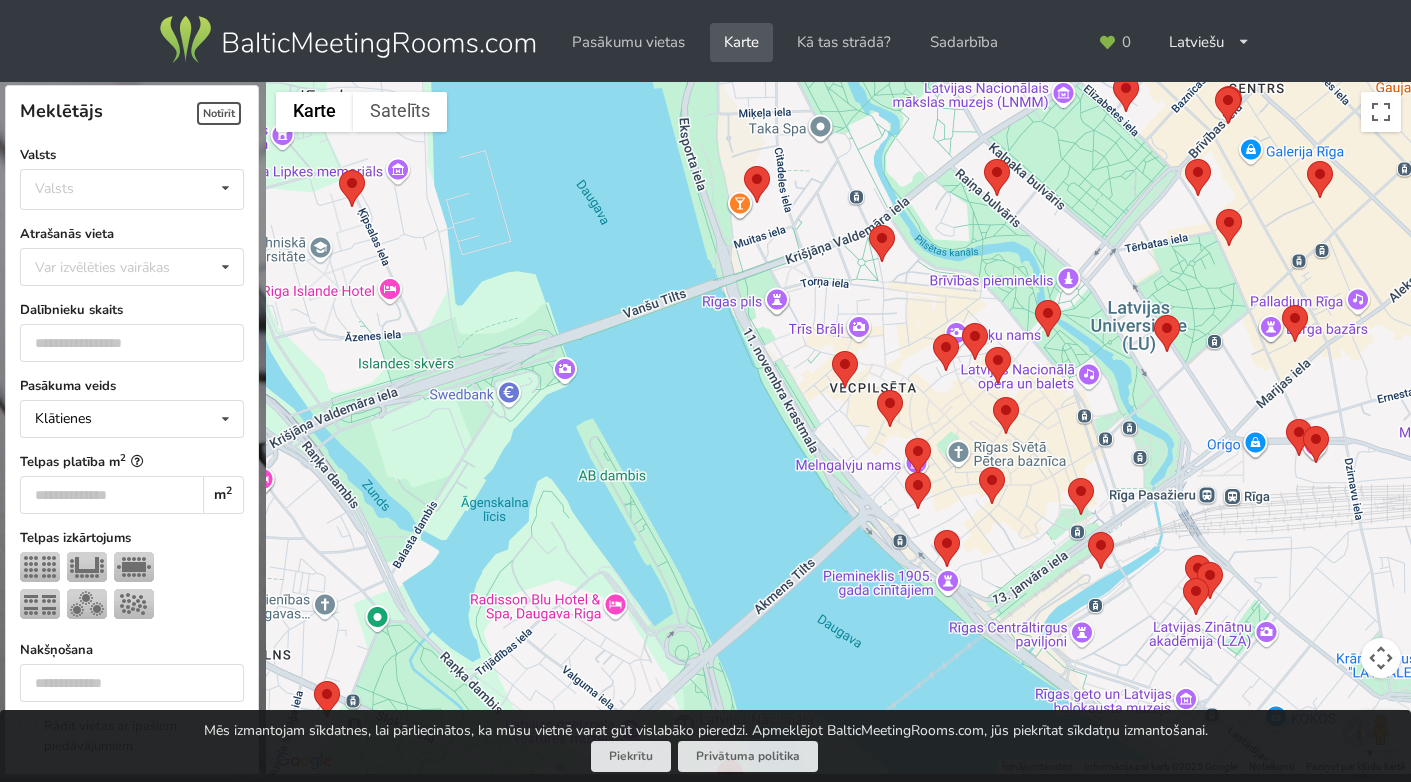 drag, startPoint x: 975, startPoint y: 514, endPoint x: 1017, endPoint y: 317, distance: 201.4274 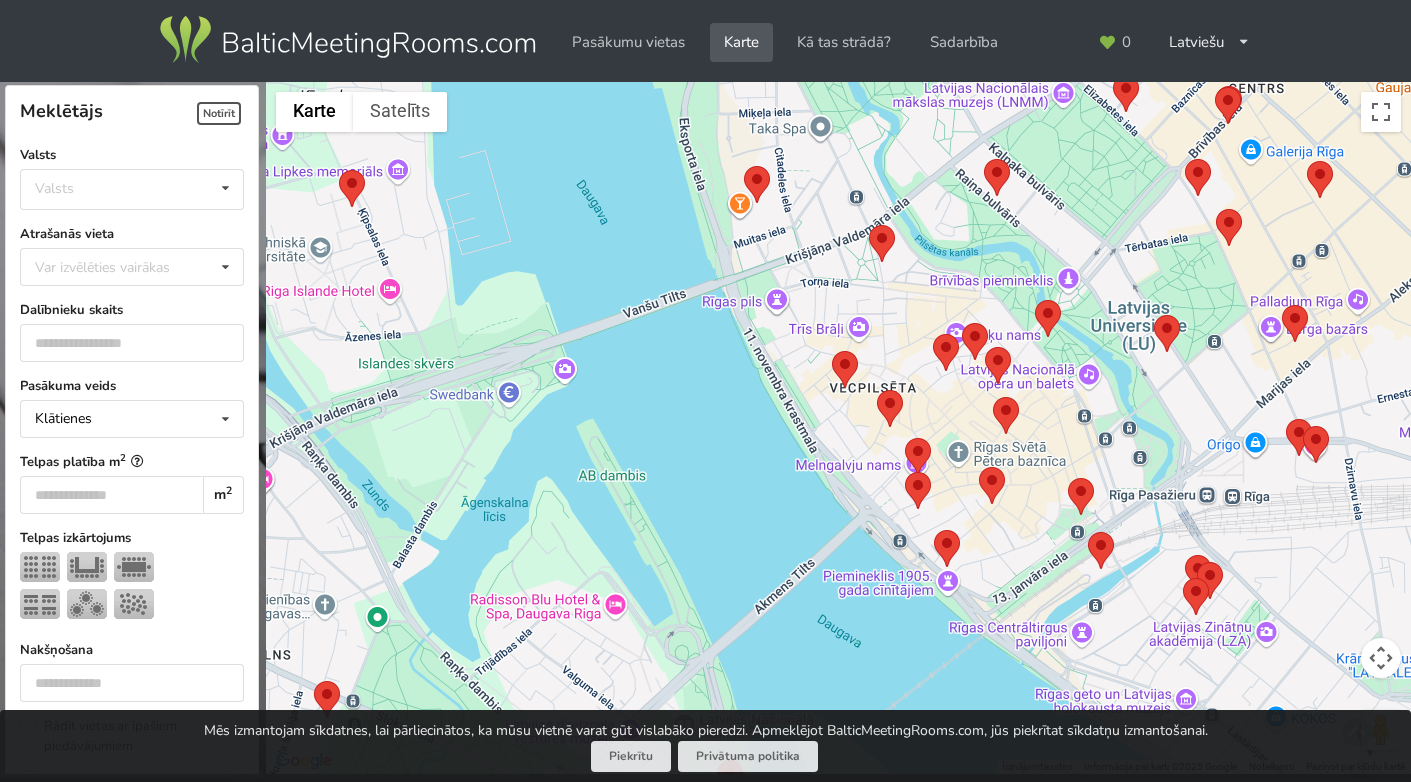 click at bounding box center [838, 428] 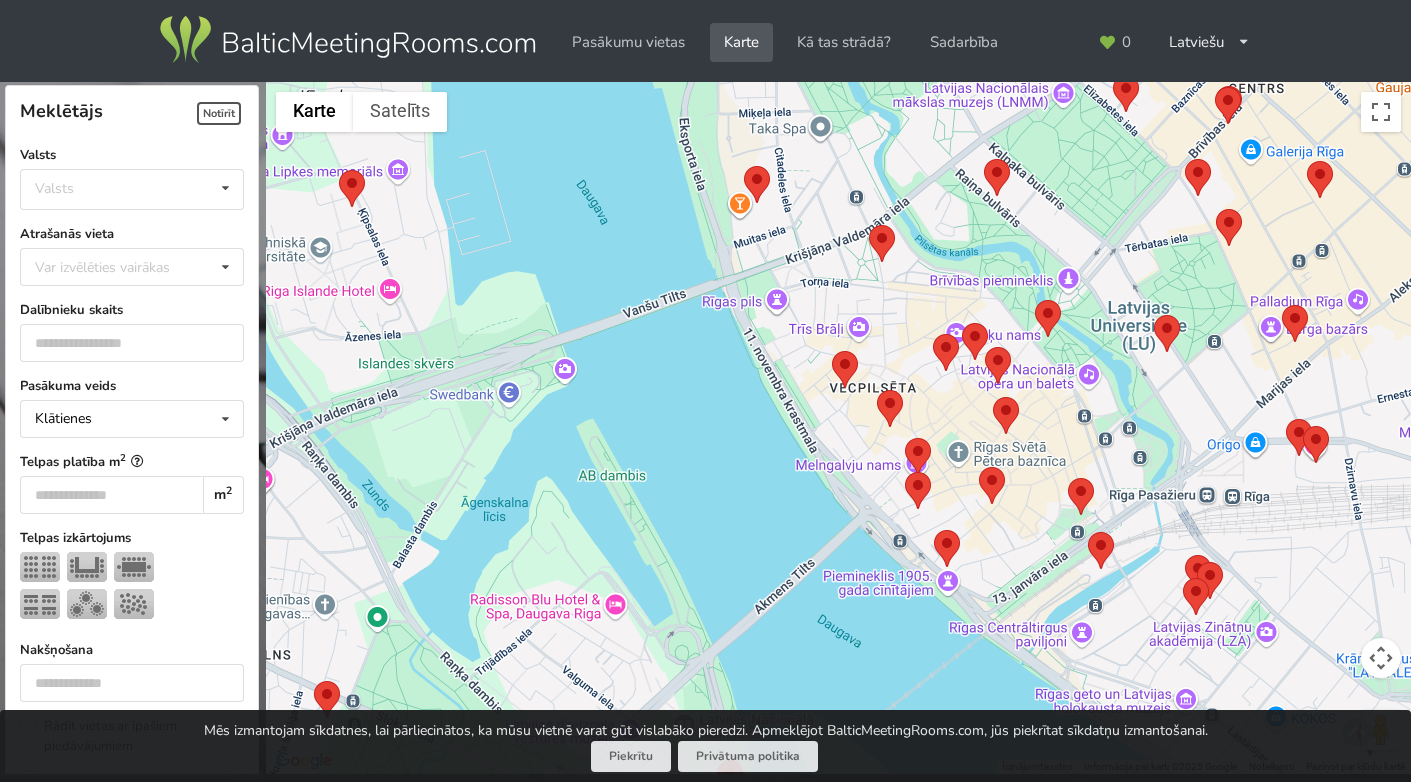 click at bounding box center (934, 530) 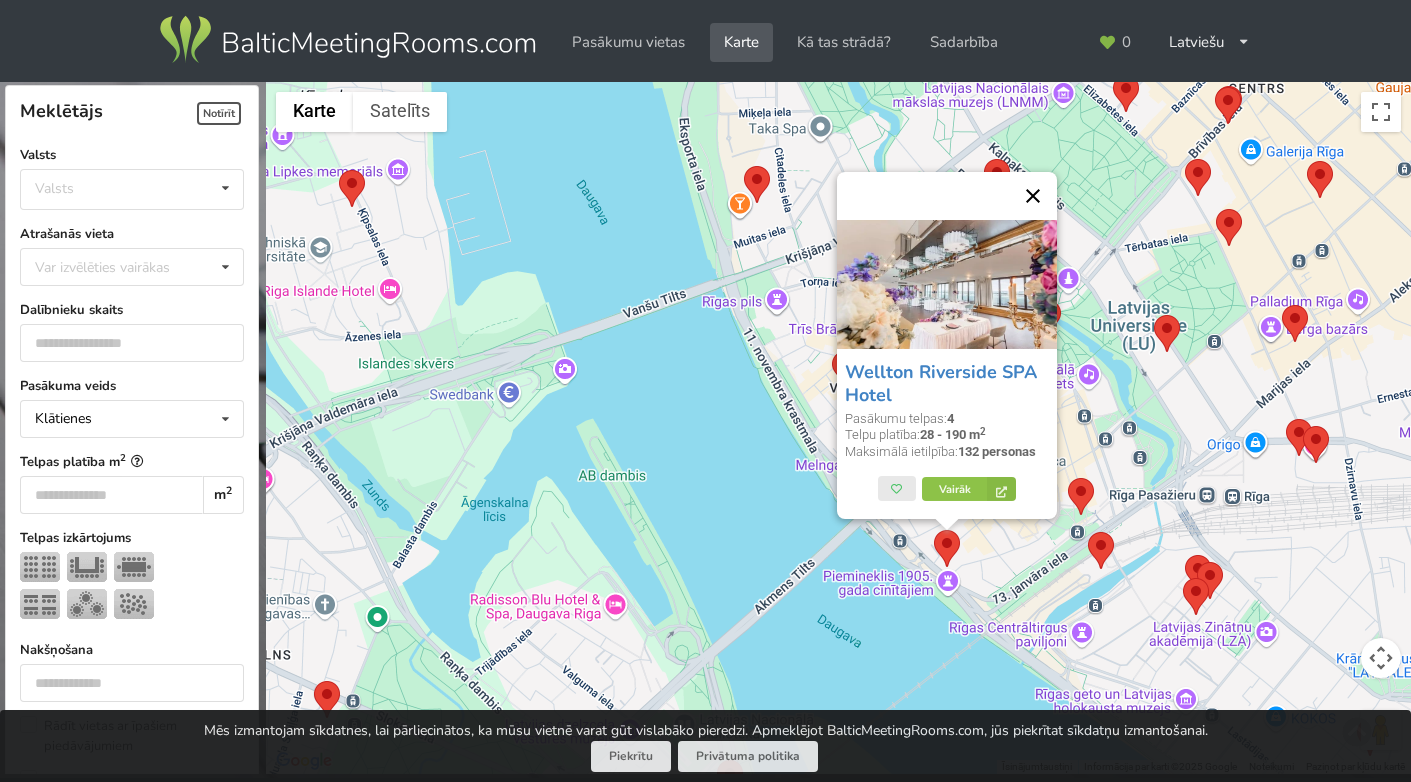 click at bounding box center [1033, 196] 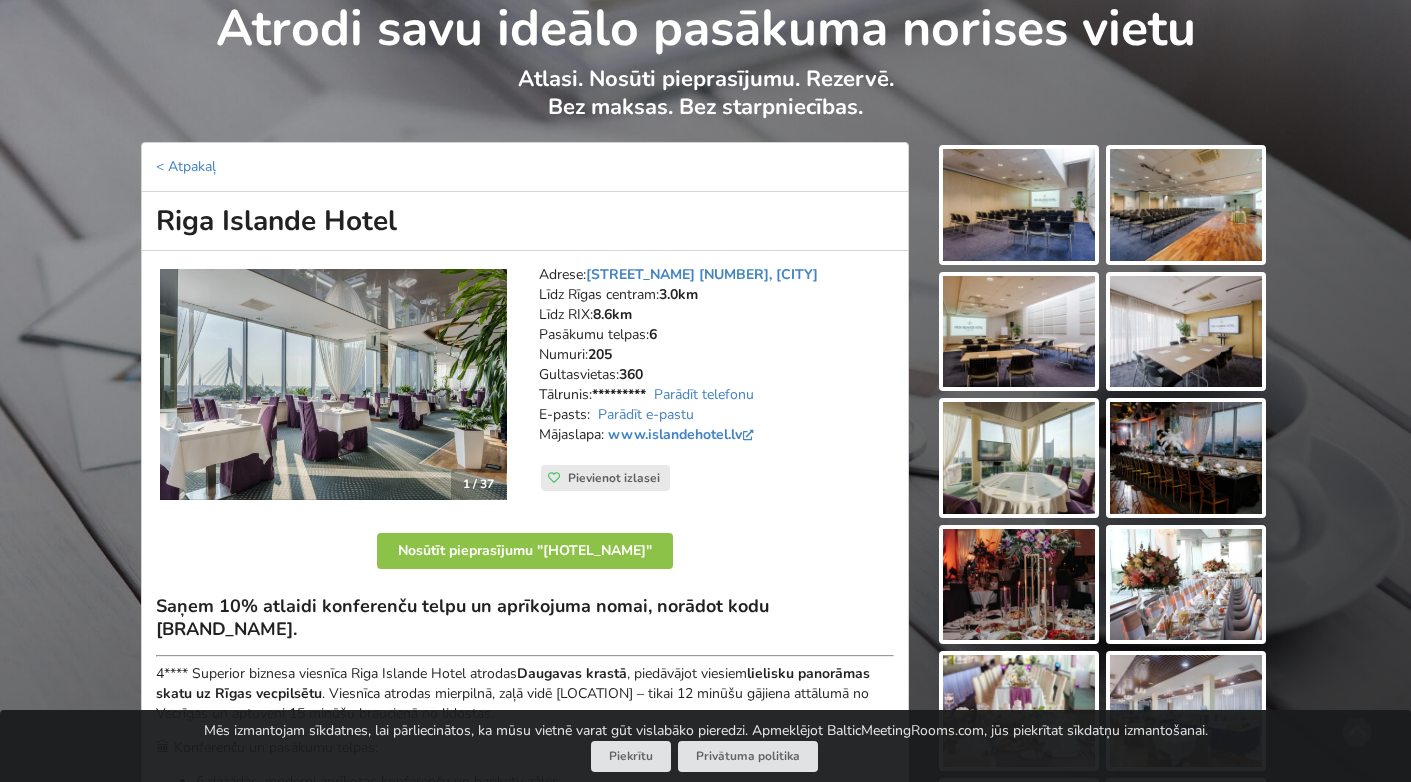 scroll, scrollTop: 91, scrollLeft: 0, axis: vertical 